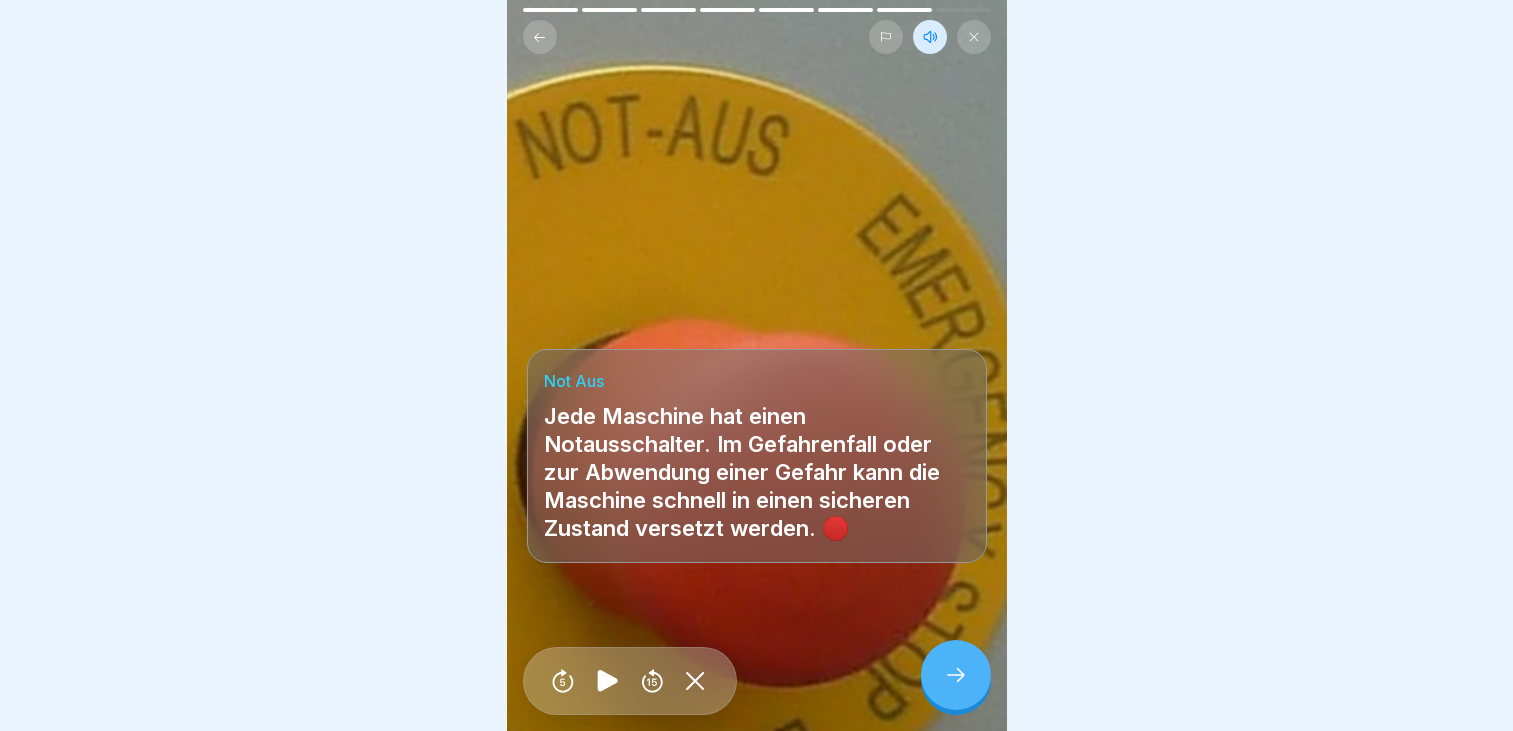 scroll, scrollTop: 0, scrollLeft: 0, axis: both 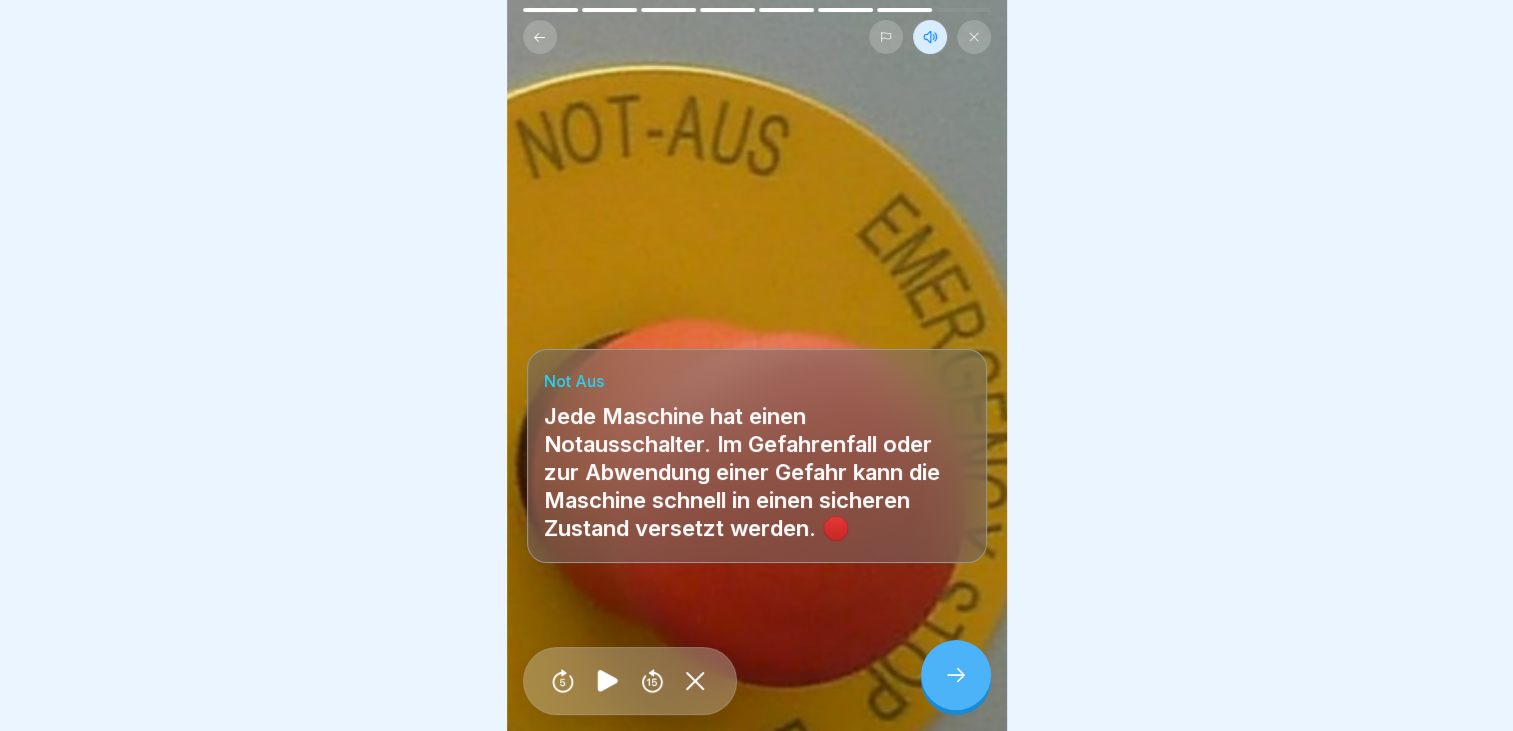 click 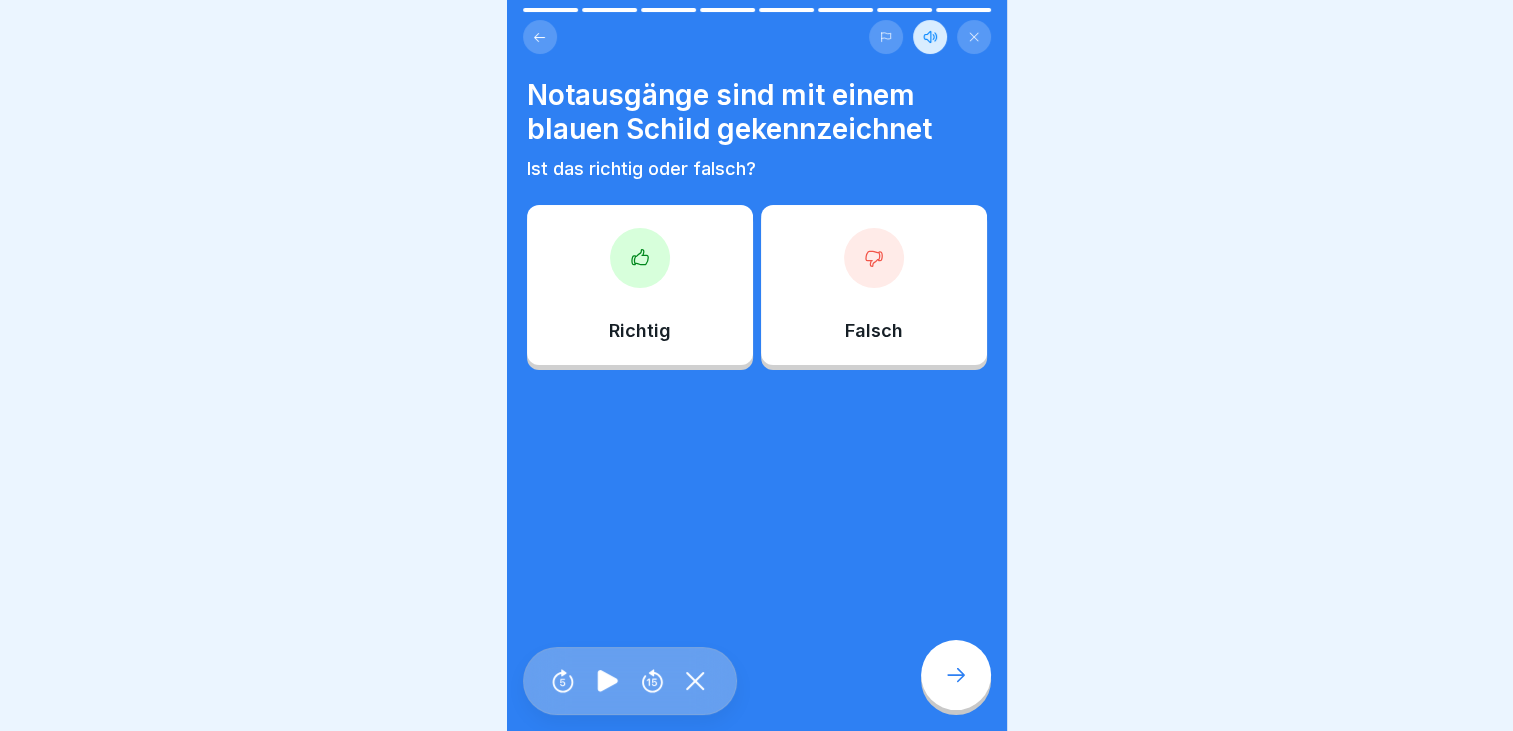 click 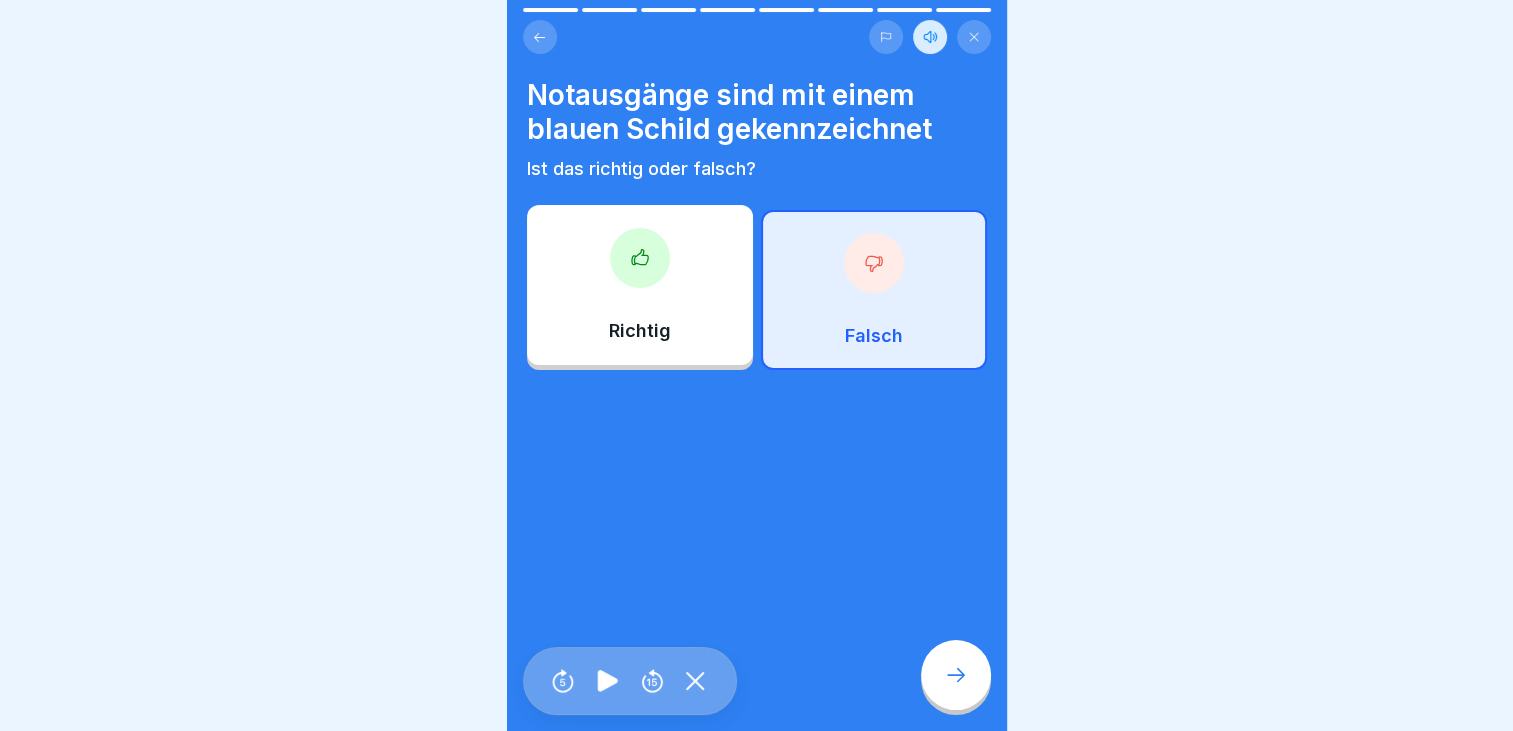 click 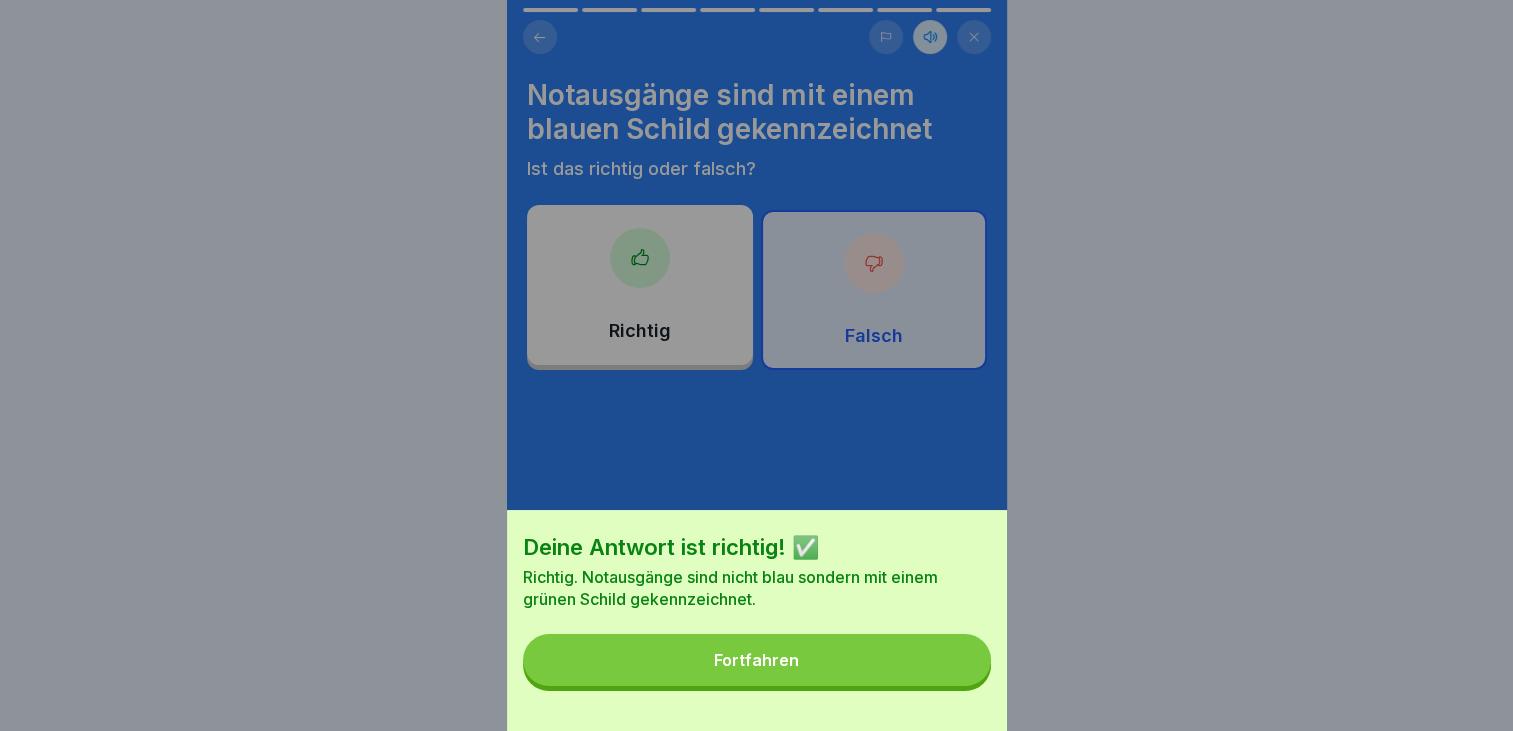 click on "Fortfahren" at bounding box center [757, 660] 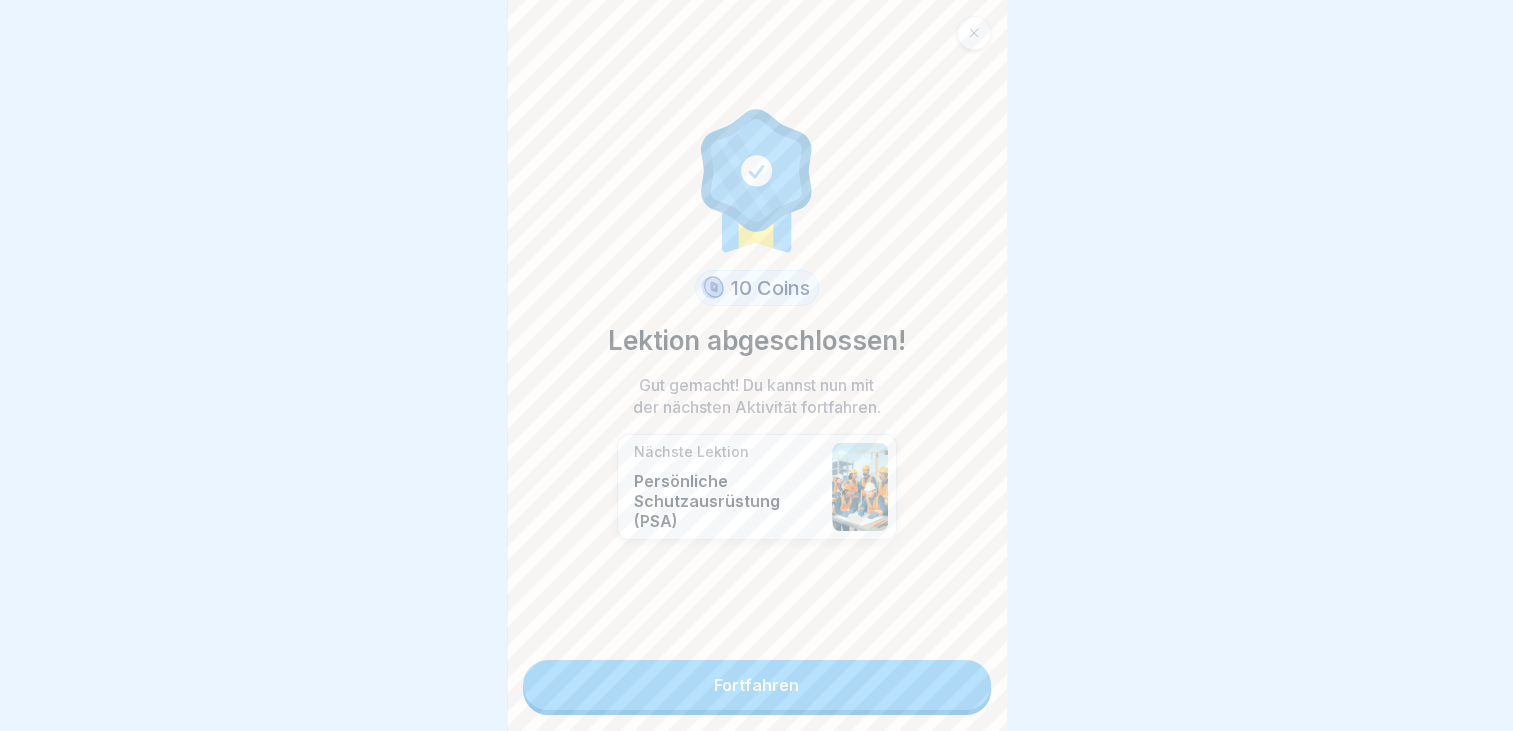 click on "Fortfahren" at bounding box center [757, 685] 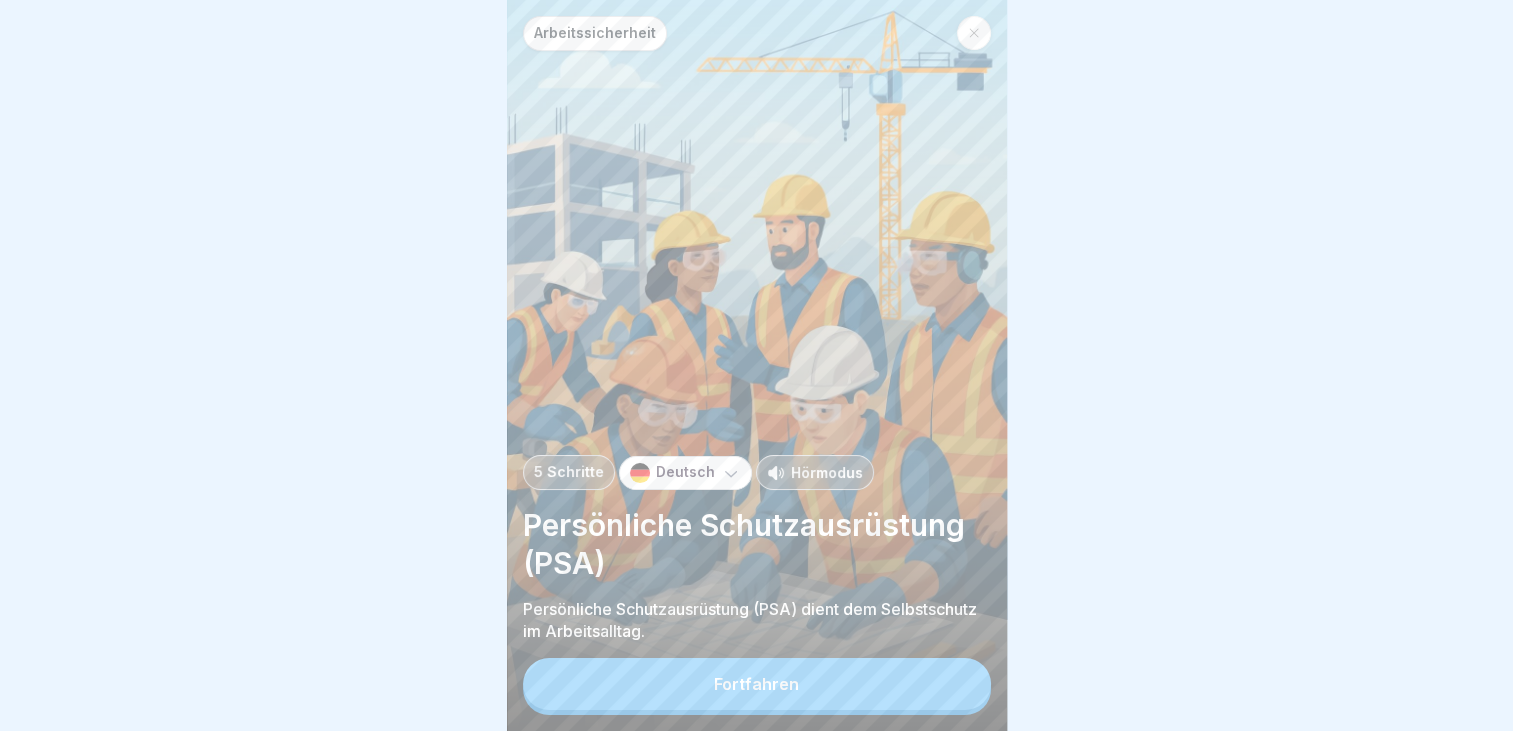 click on "Hörmodus" at bounding box center (827, 472) 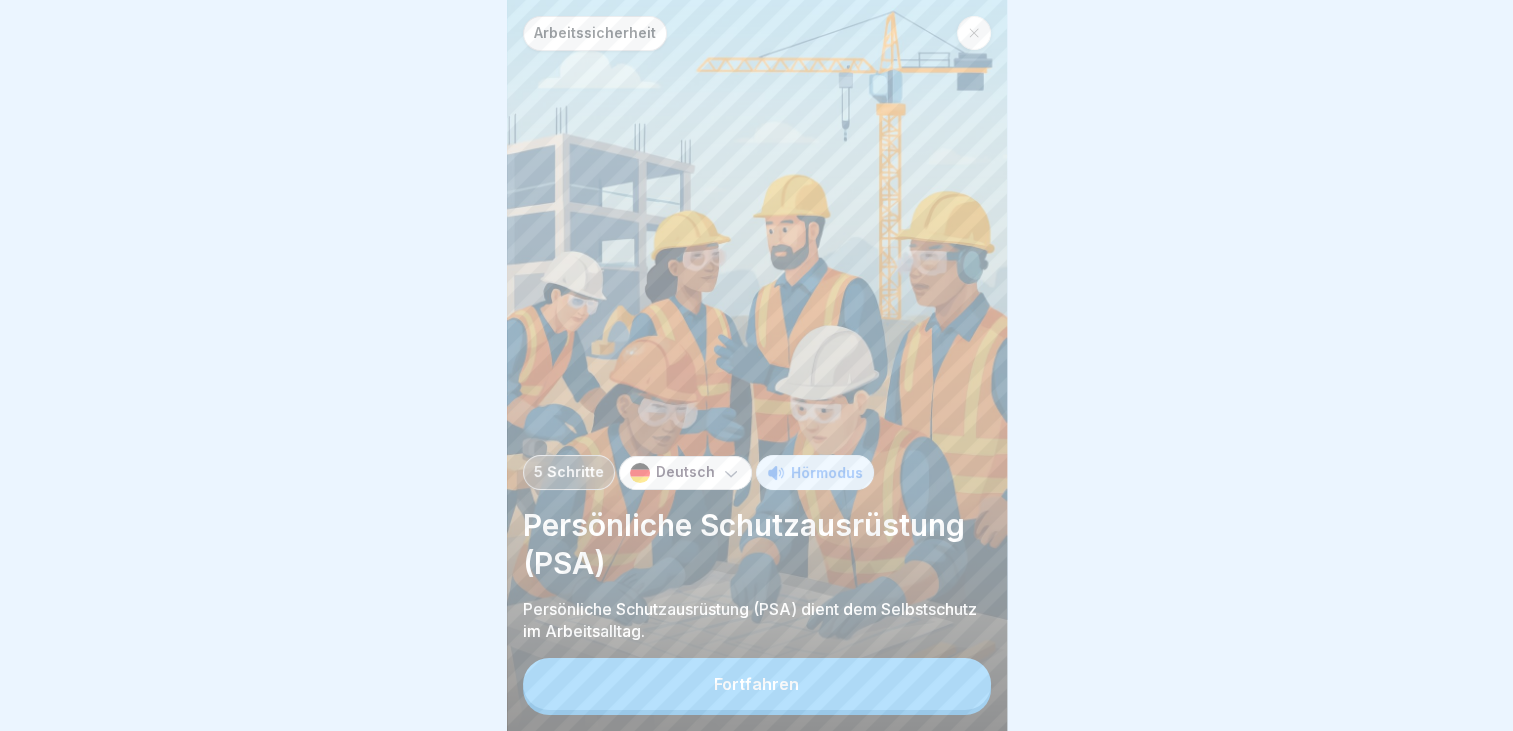 click on "Fortfahren" at bounding box center (756, 684) 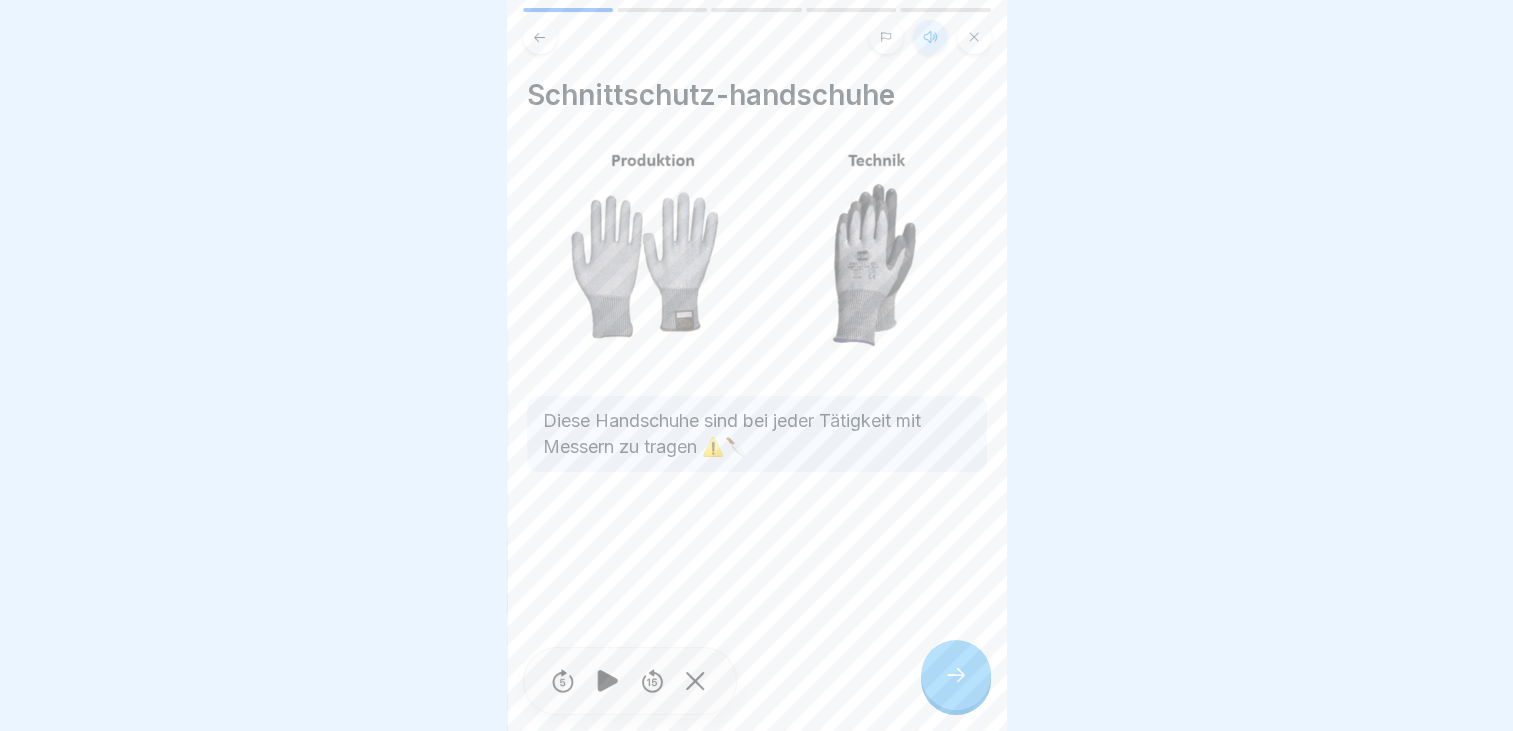 click 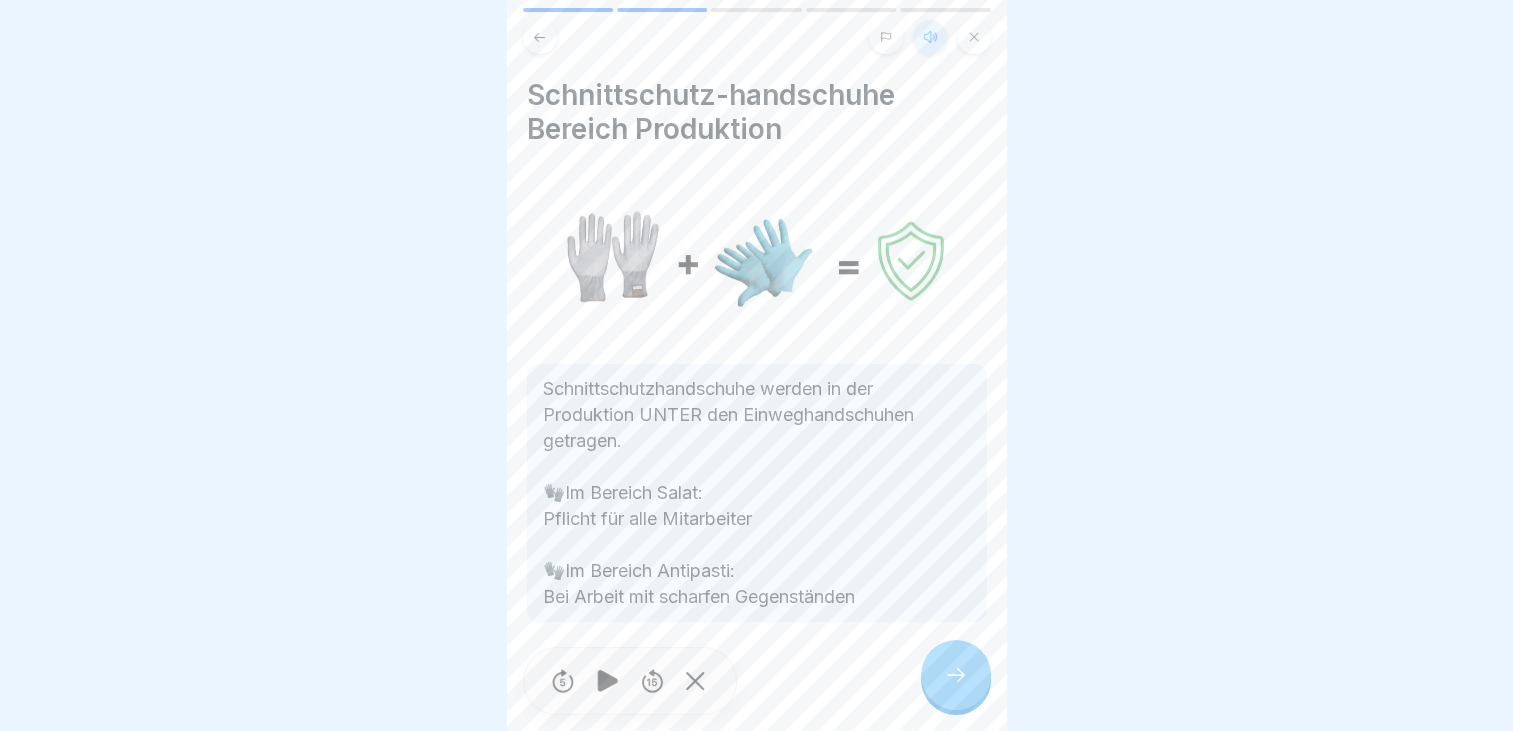 click 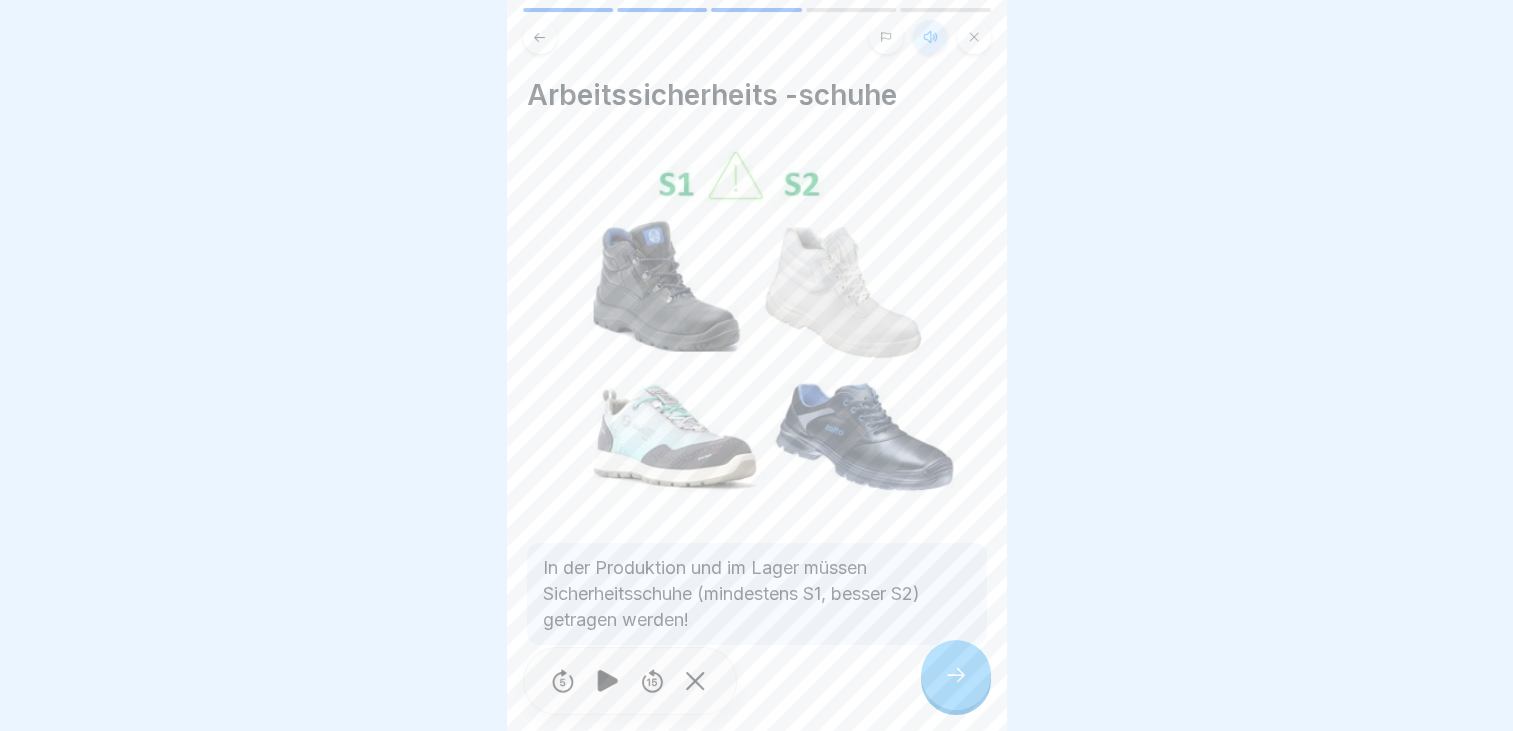 click 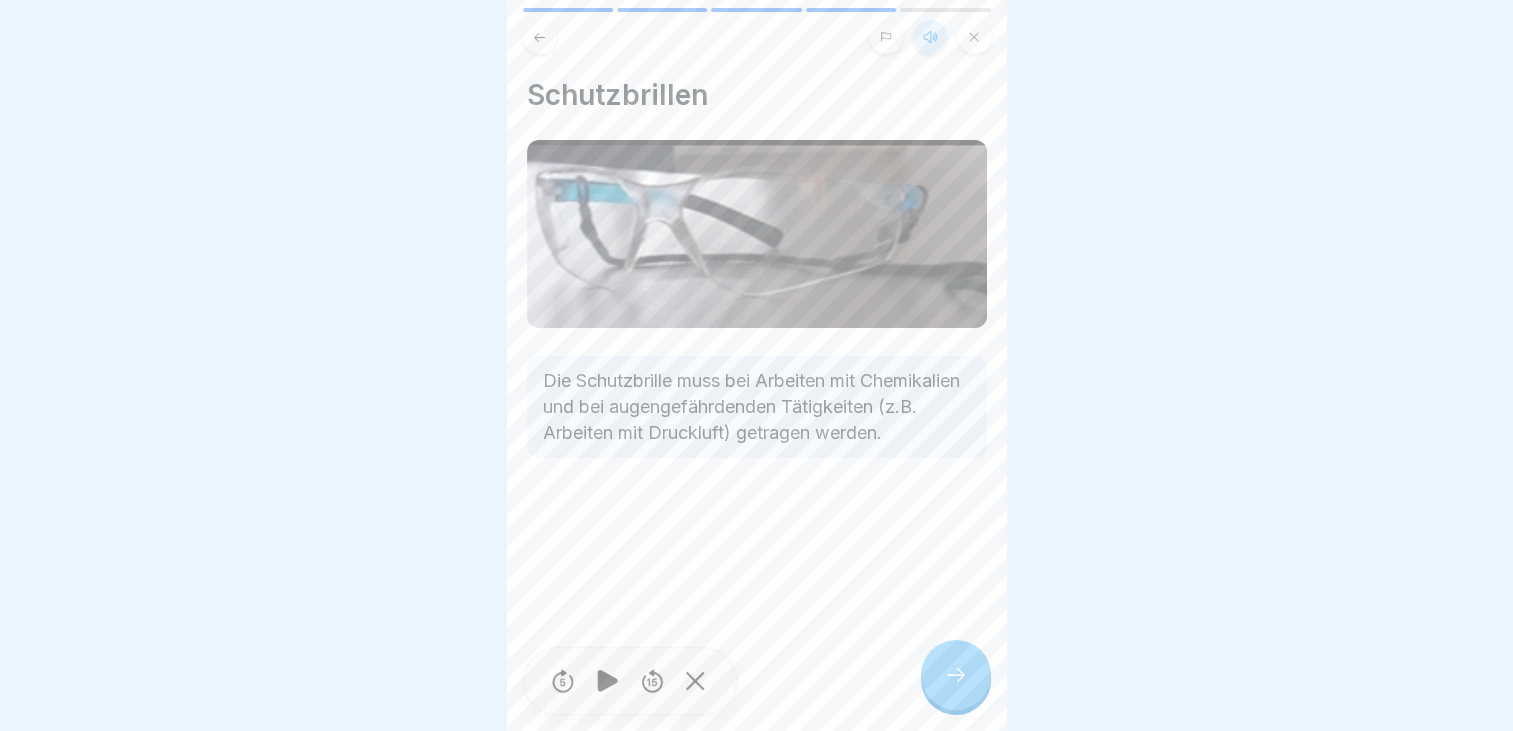 click 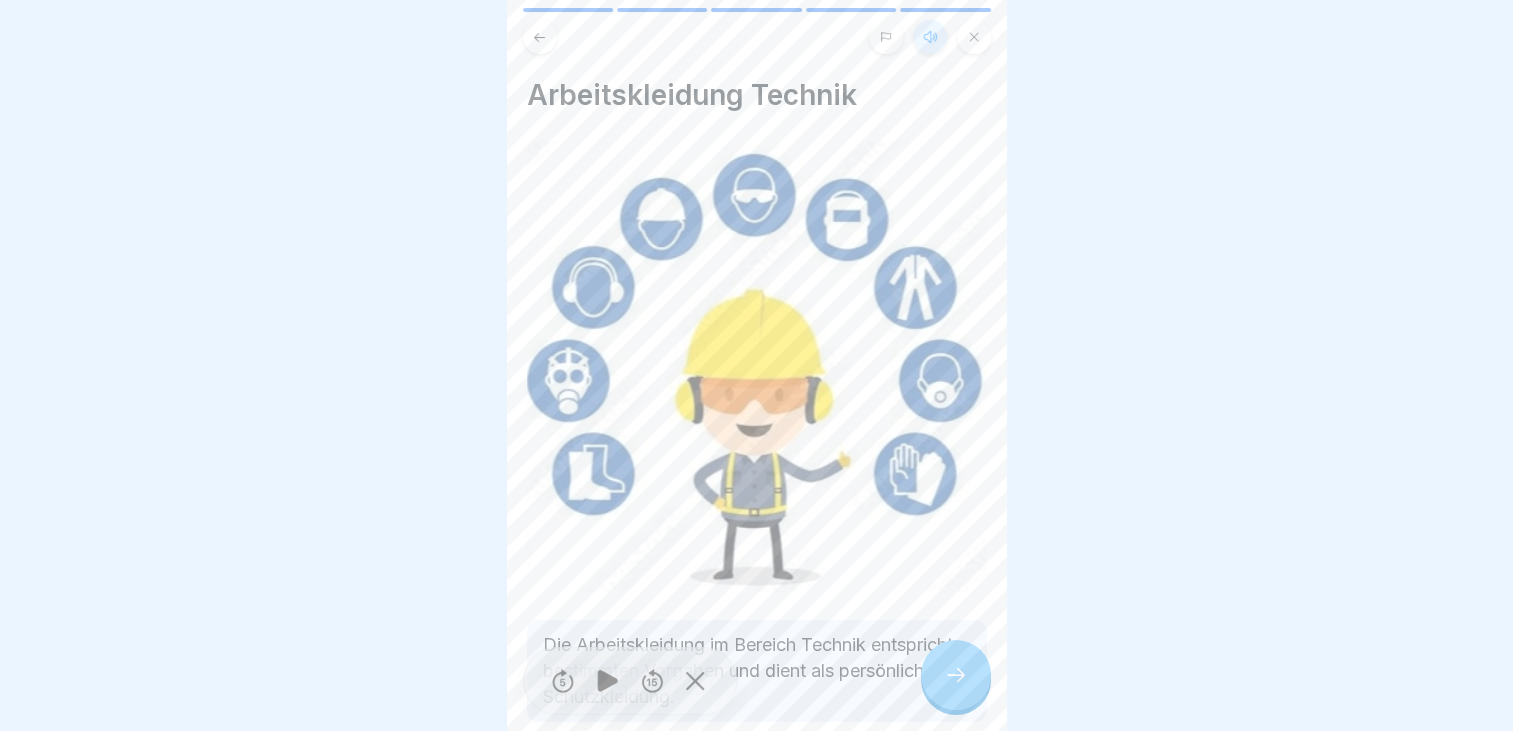 scroll, scrollTop: 96, scrollLeft: 0, axis: vertical 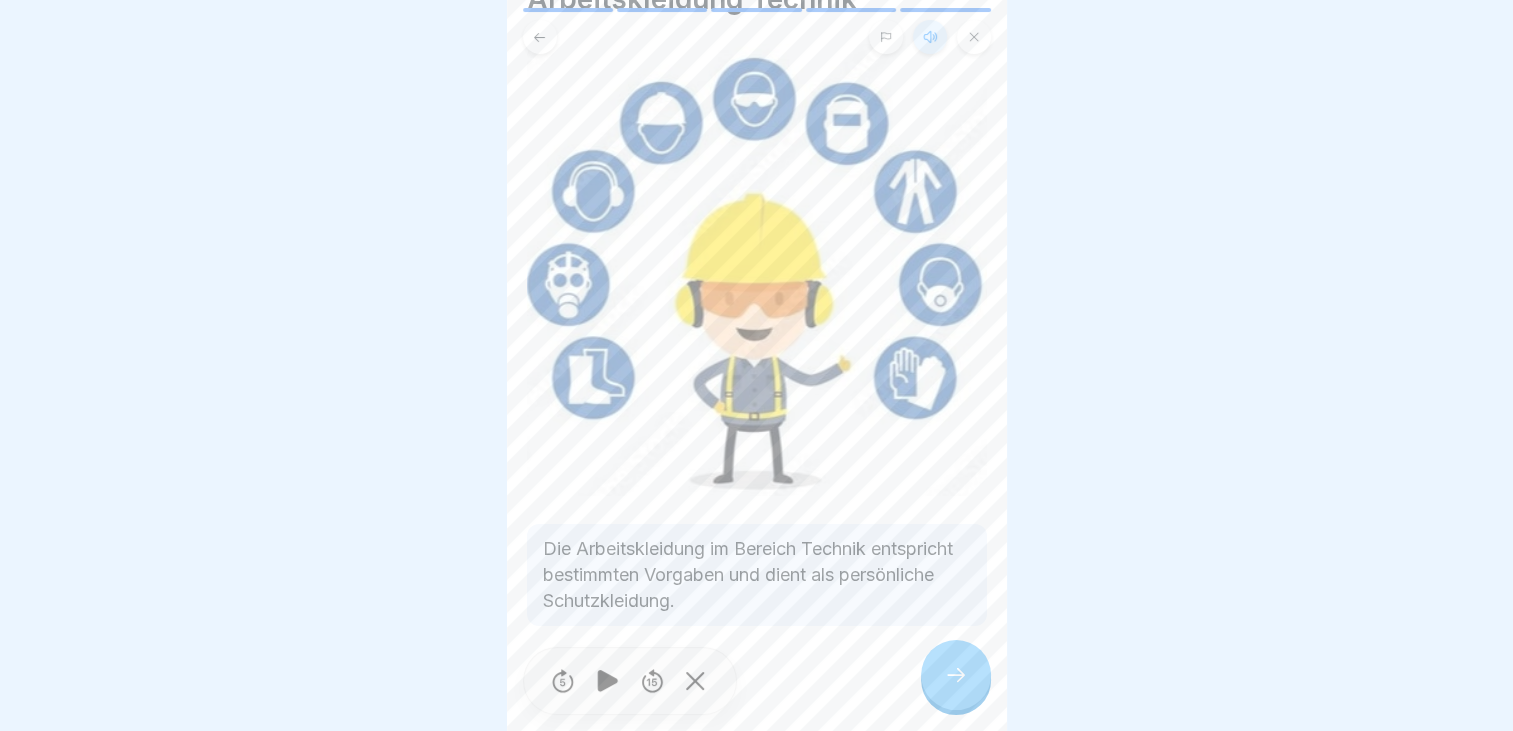 click 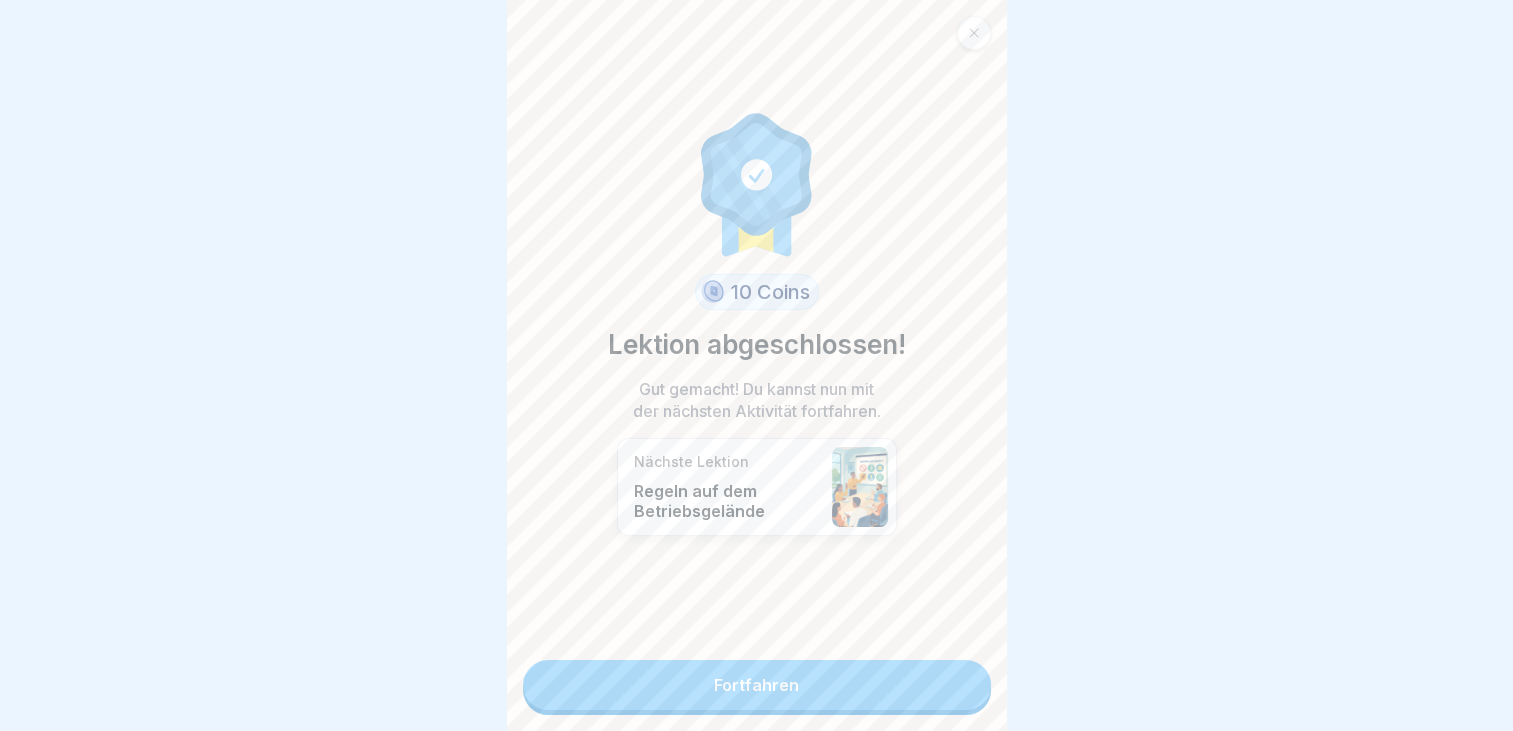 click on "Fortfahren" at bounding box center [757, 685] 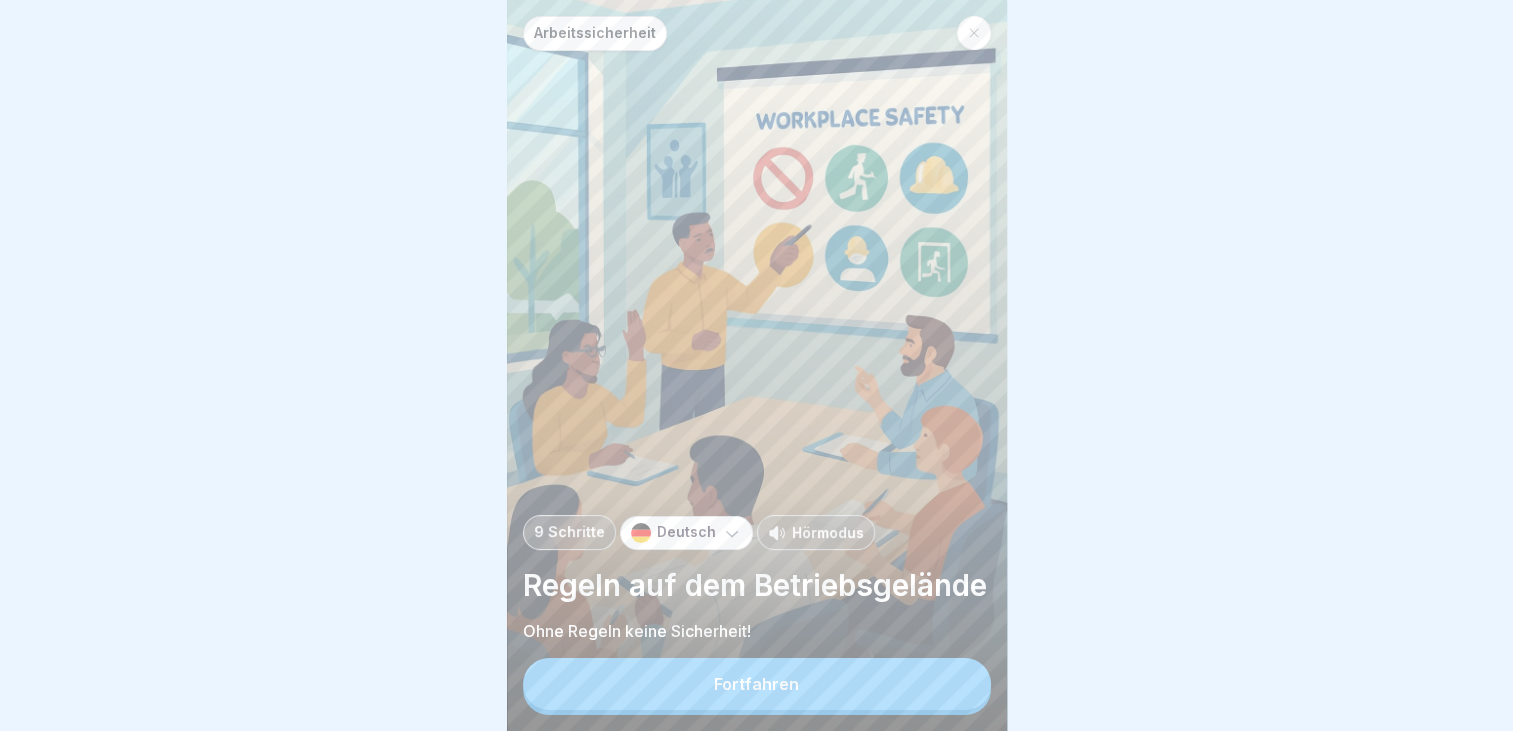 click on "Hörmodus" at bounding box center (828, 532) 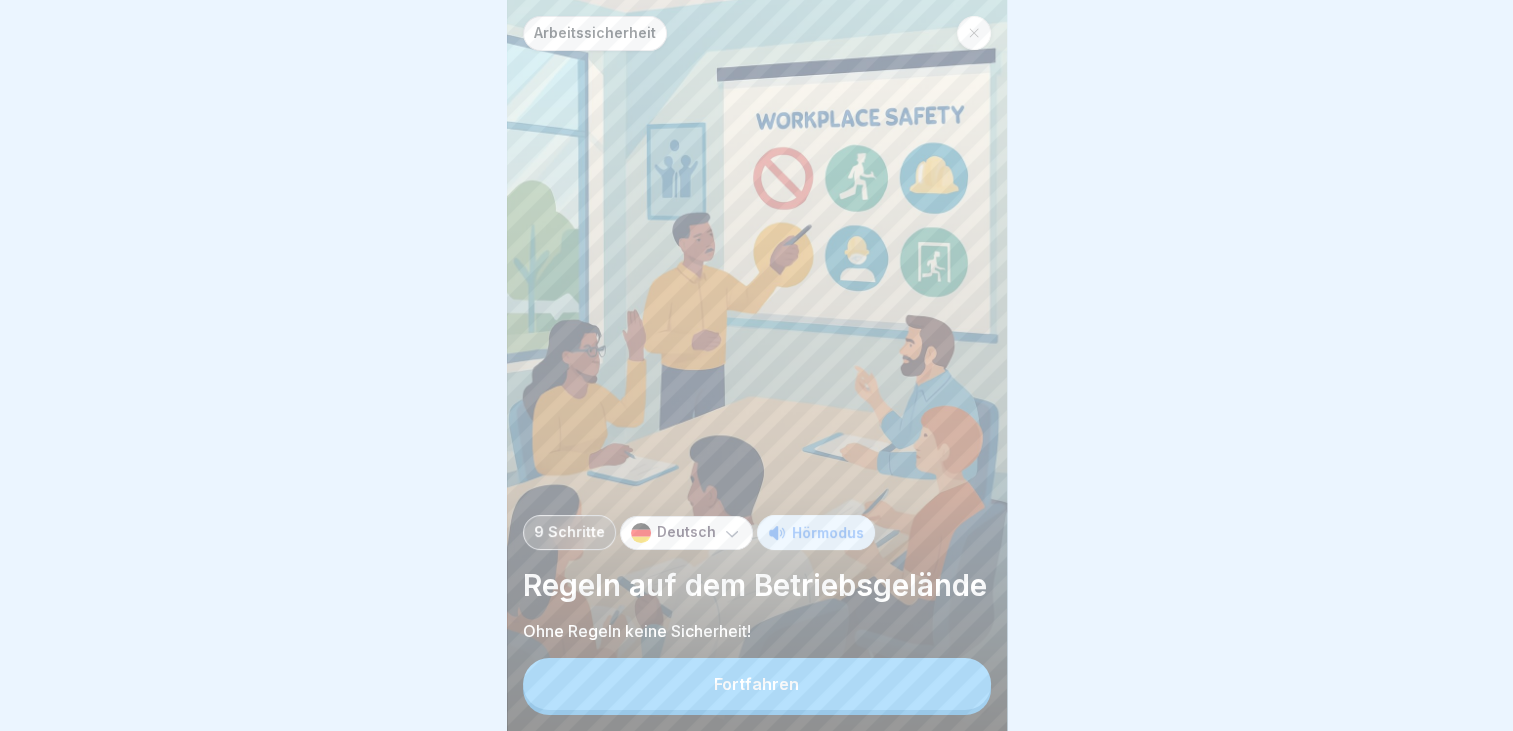 click on "Fortfahren" at bounding box center (756, 684) 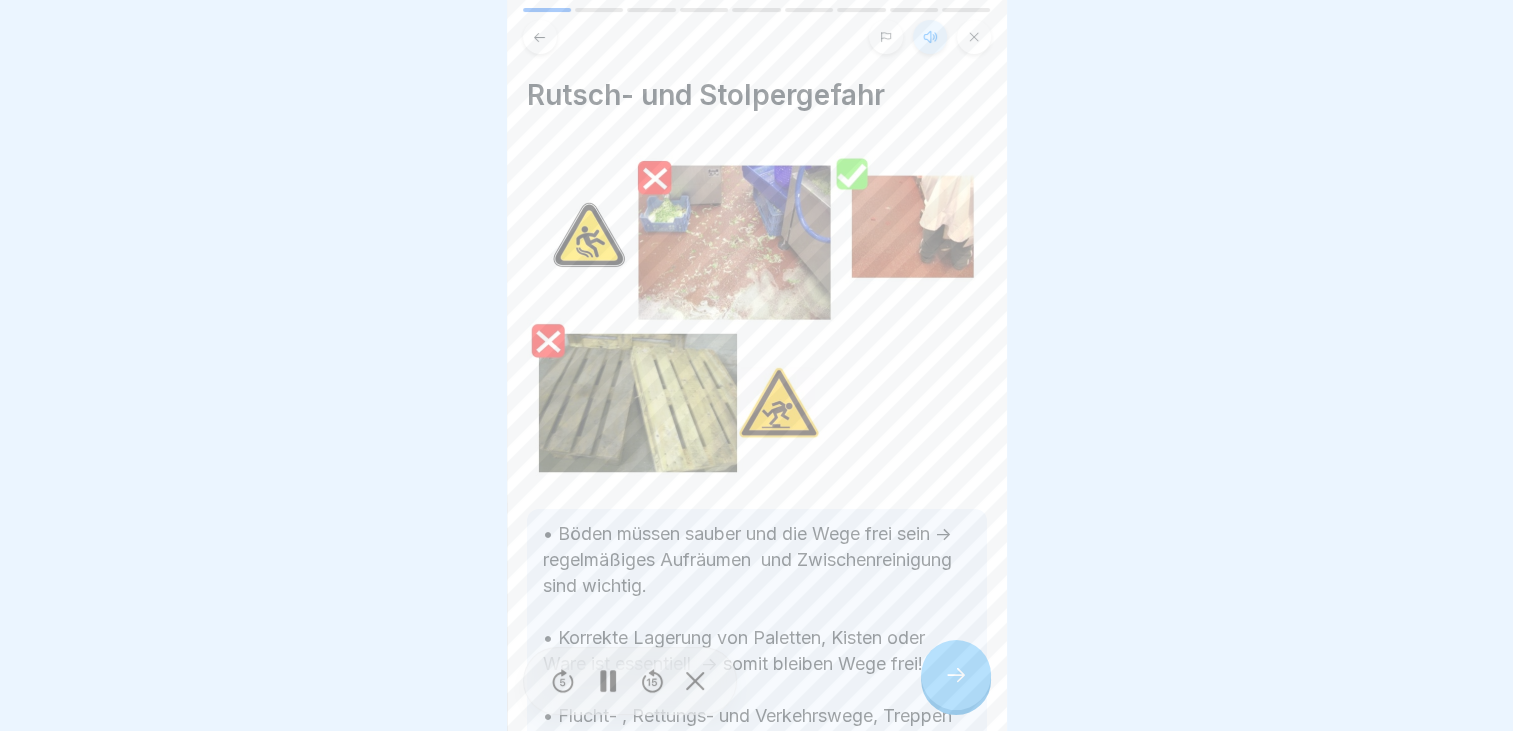 click 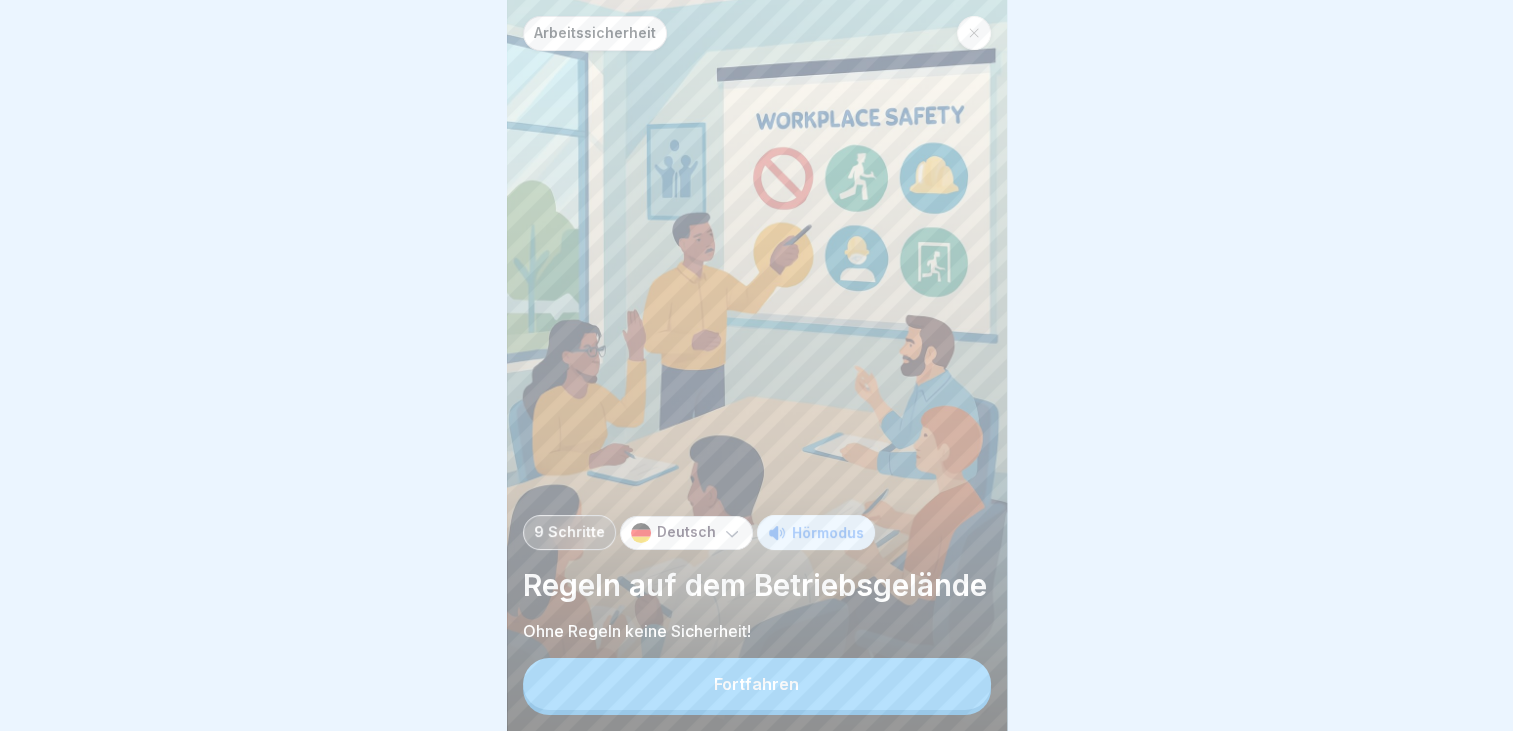 click 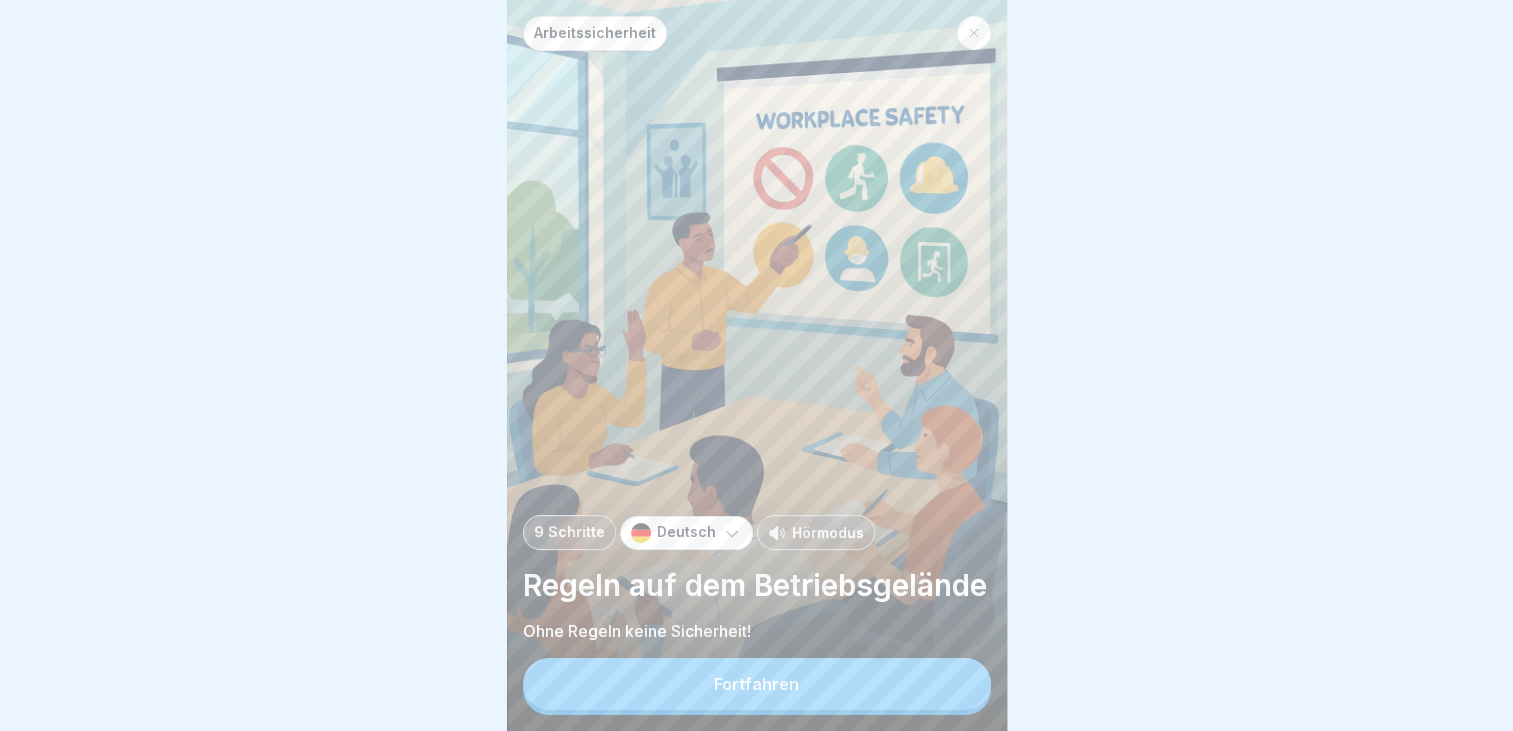 click on "Fortfahren" at bounding box center [756, 684] 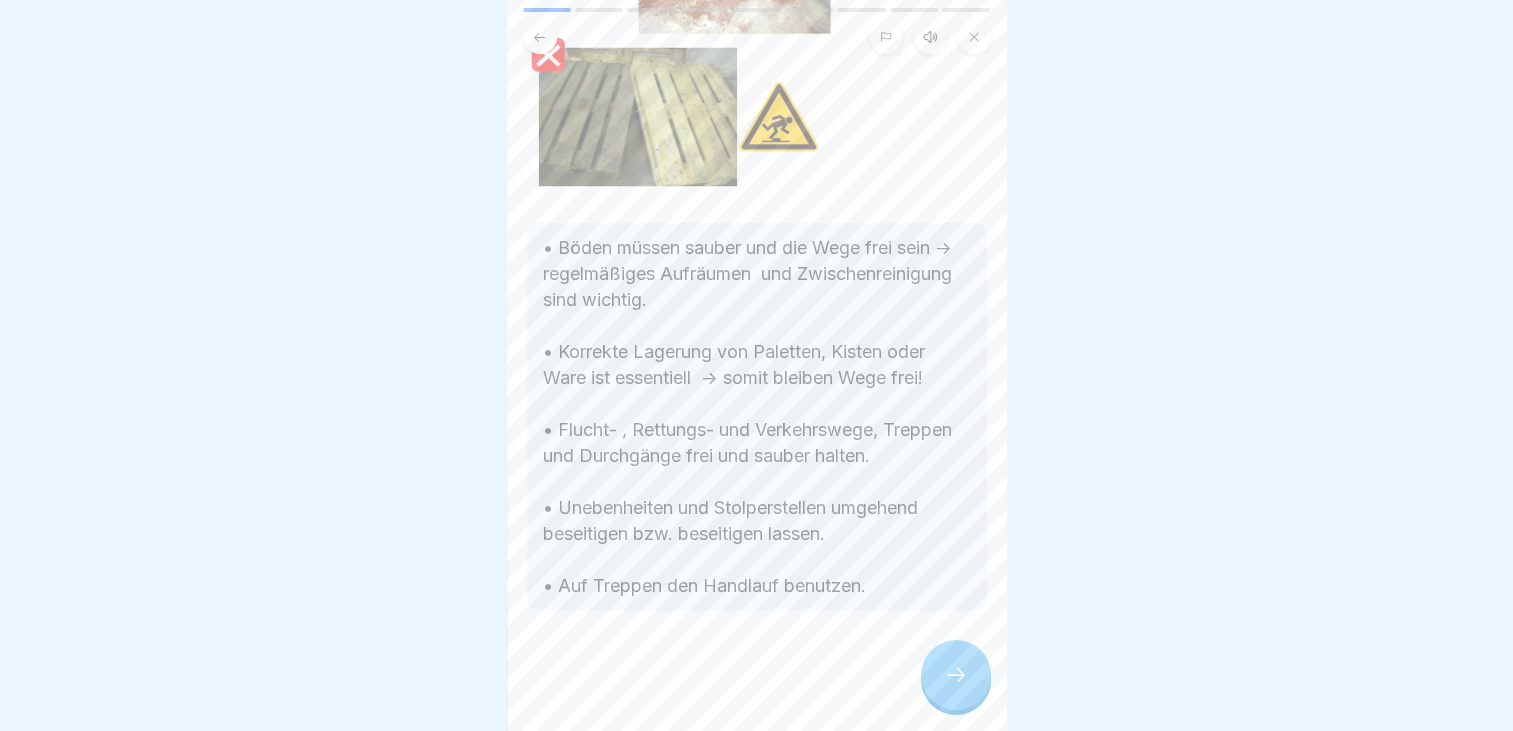 scroll, scrollTop: 300, scrollLeft: 0, axis: vertical 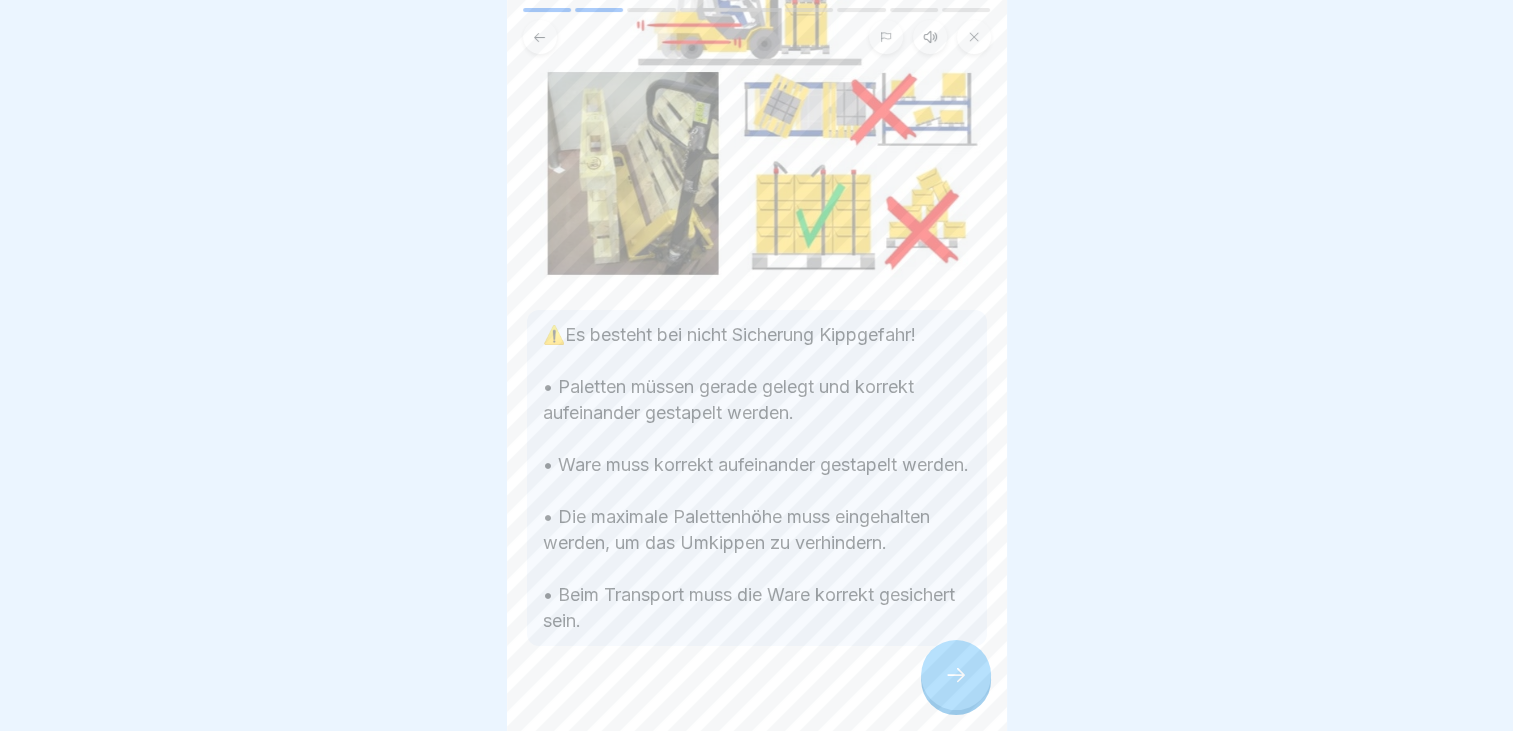 click 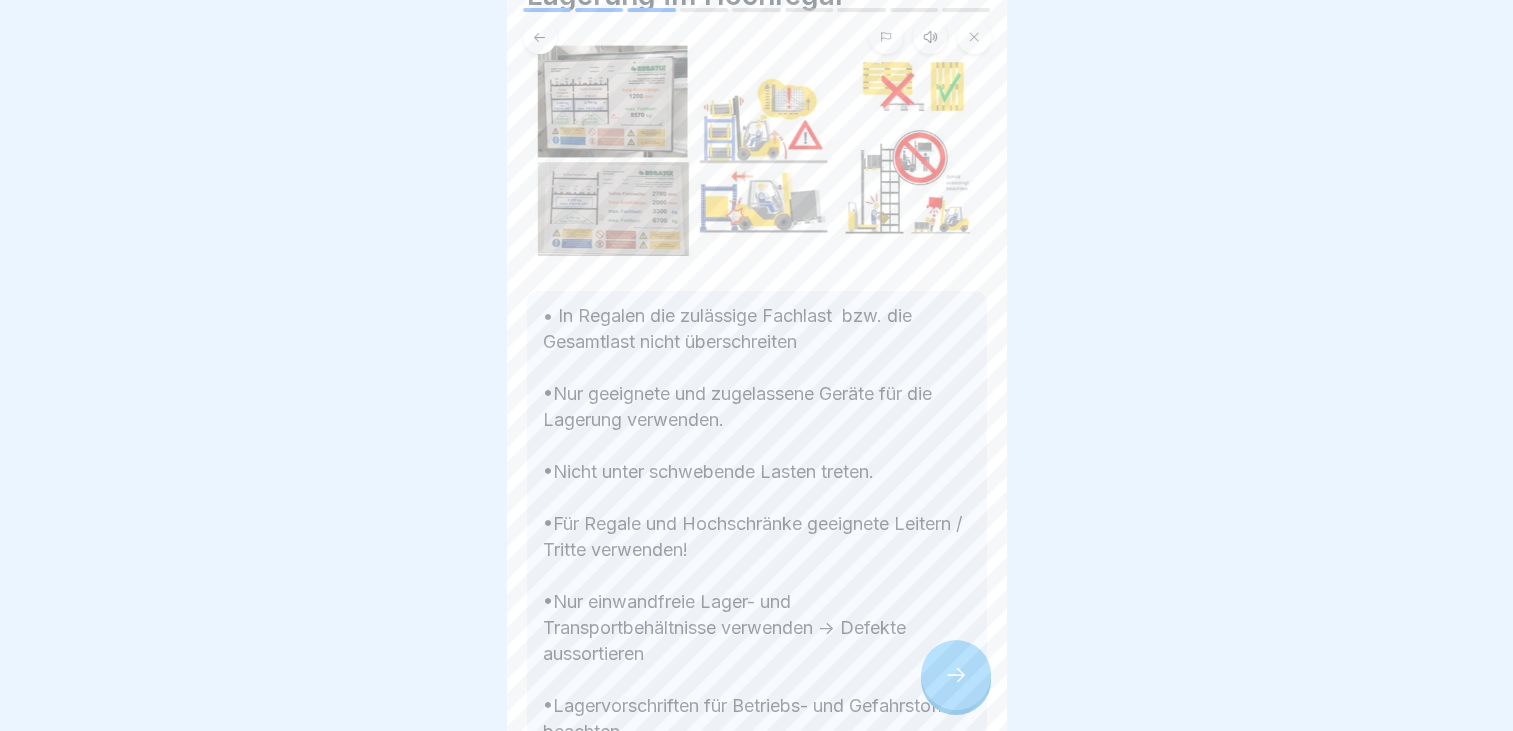 scroll, scrollTop: 200, scrollLeft: 0, axis: vertical 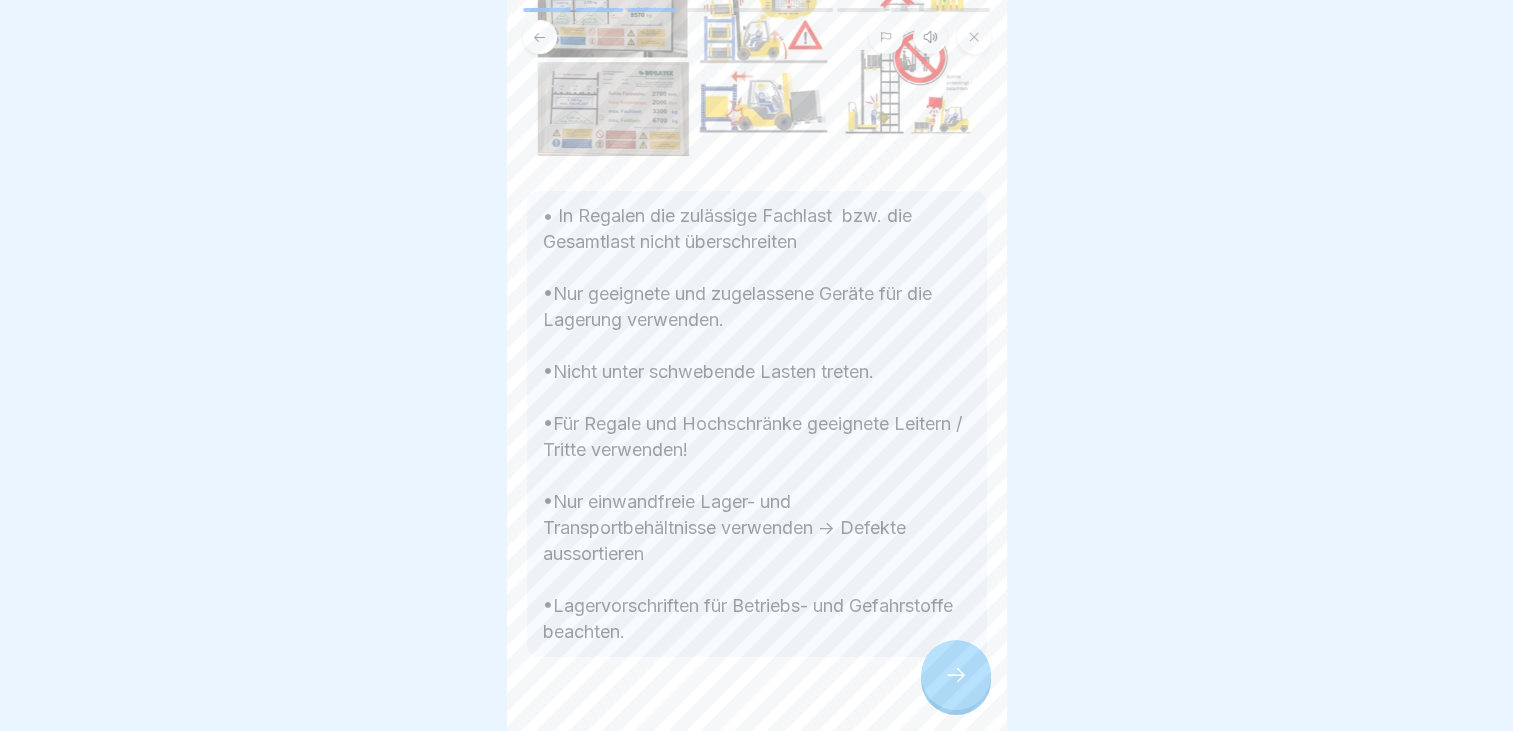 click 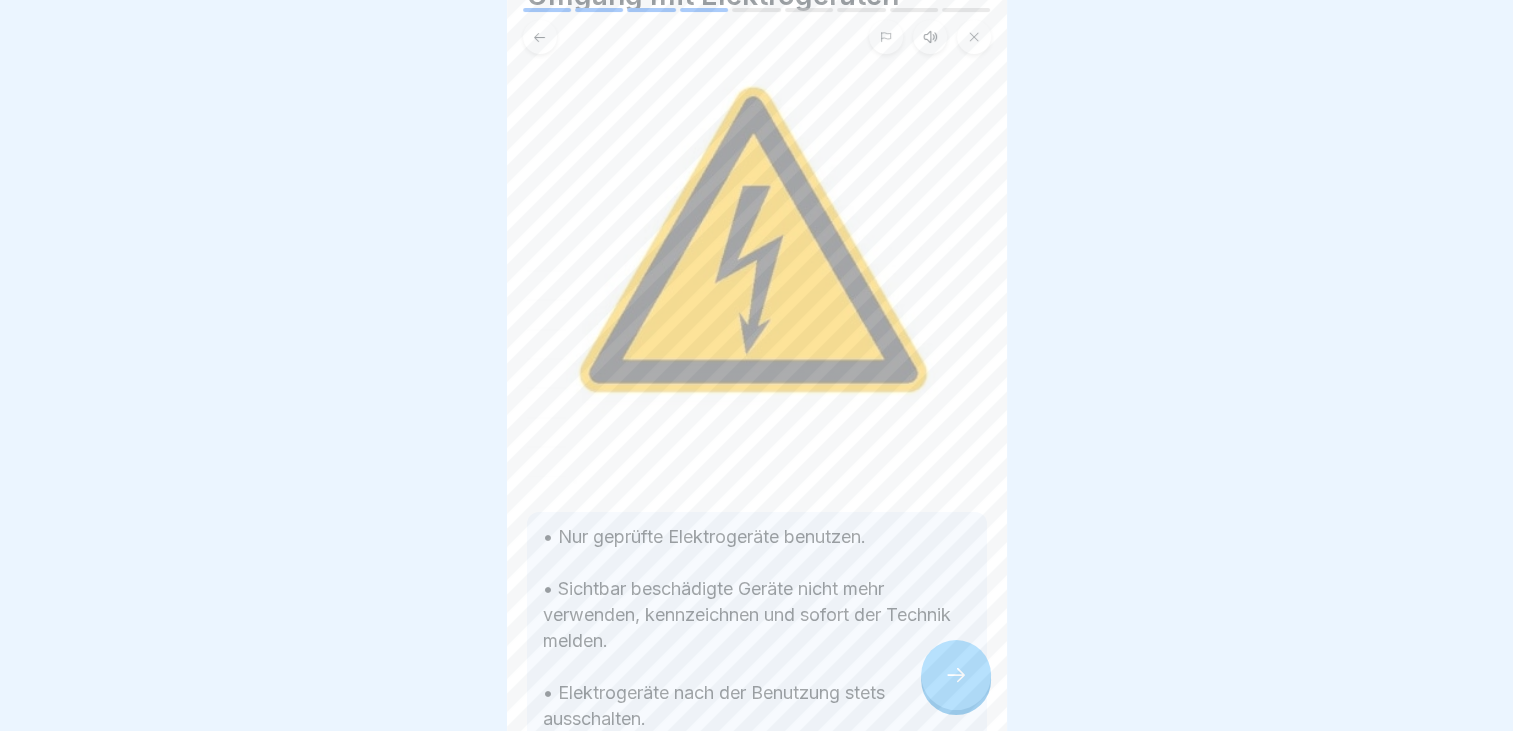 scroll, scrollTop: 200, scrollLeft: 0, axis: vertical 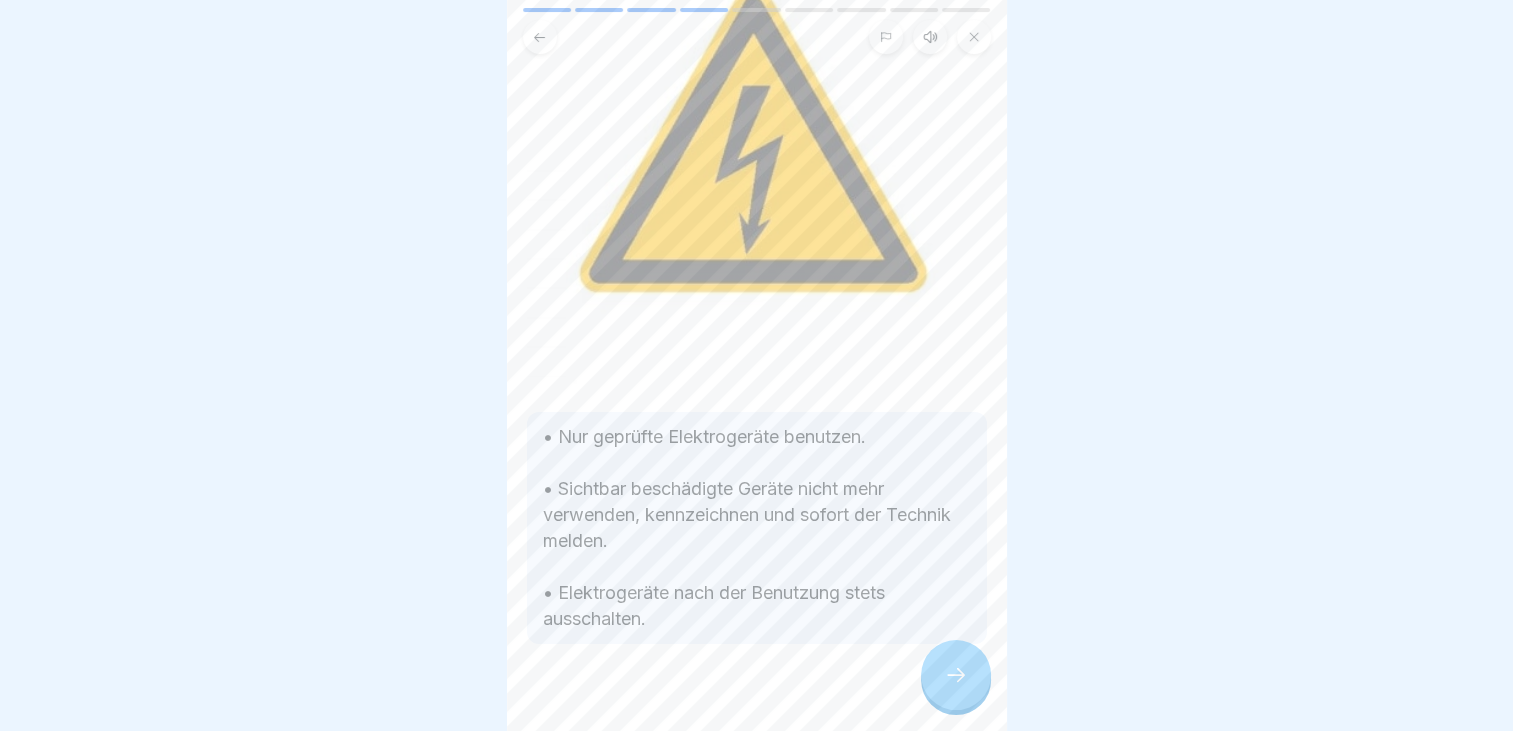 click 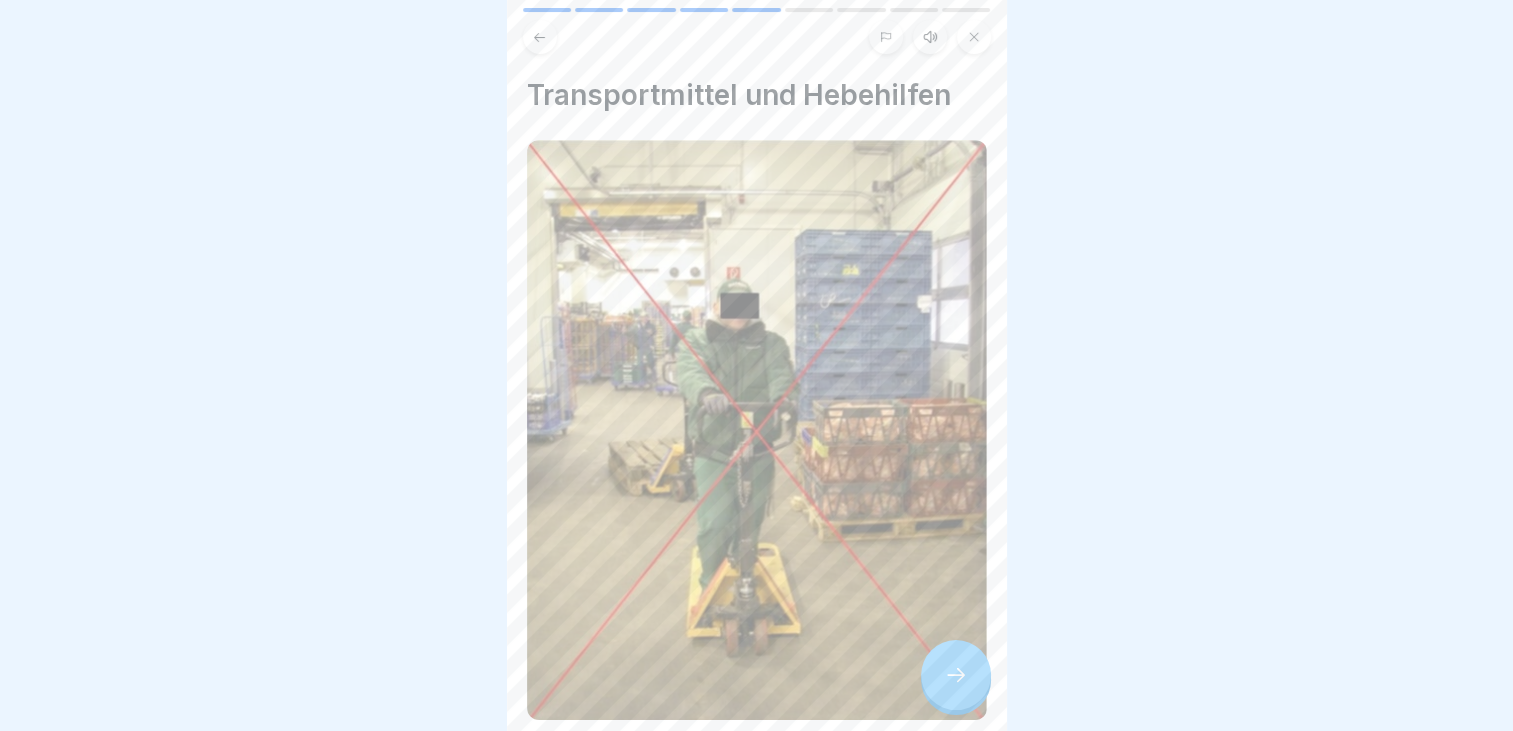click 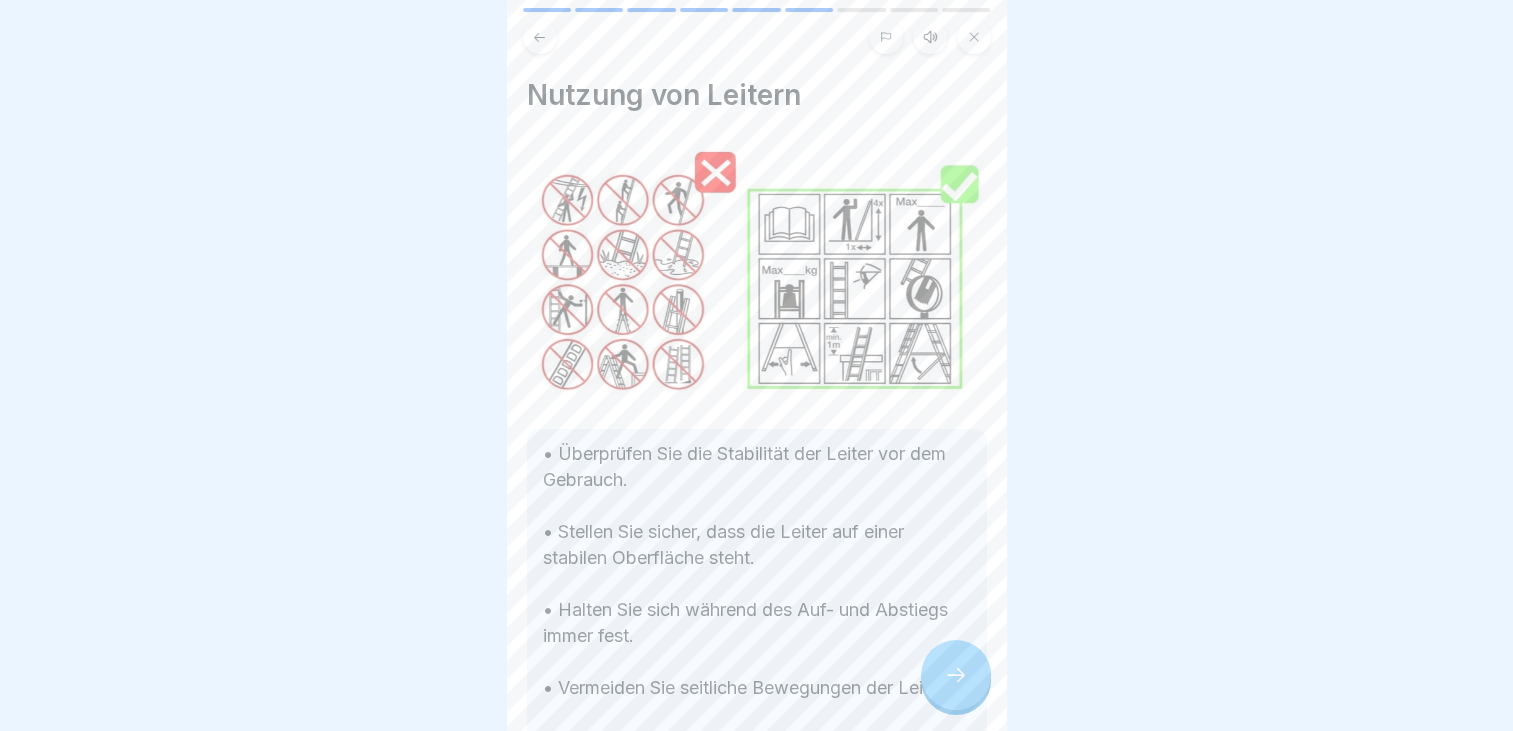 scroll, scrollTop: 100, scrollLeft: 0, axis: vertical 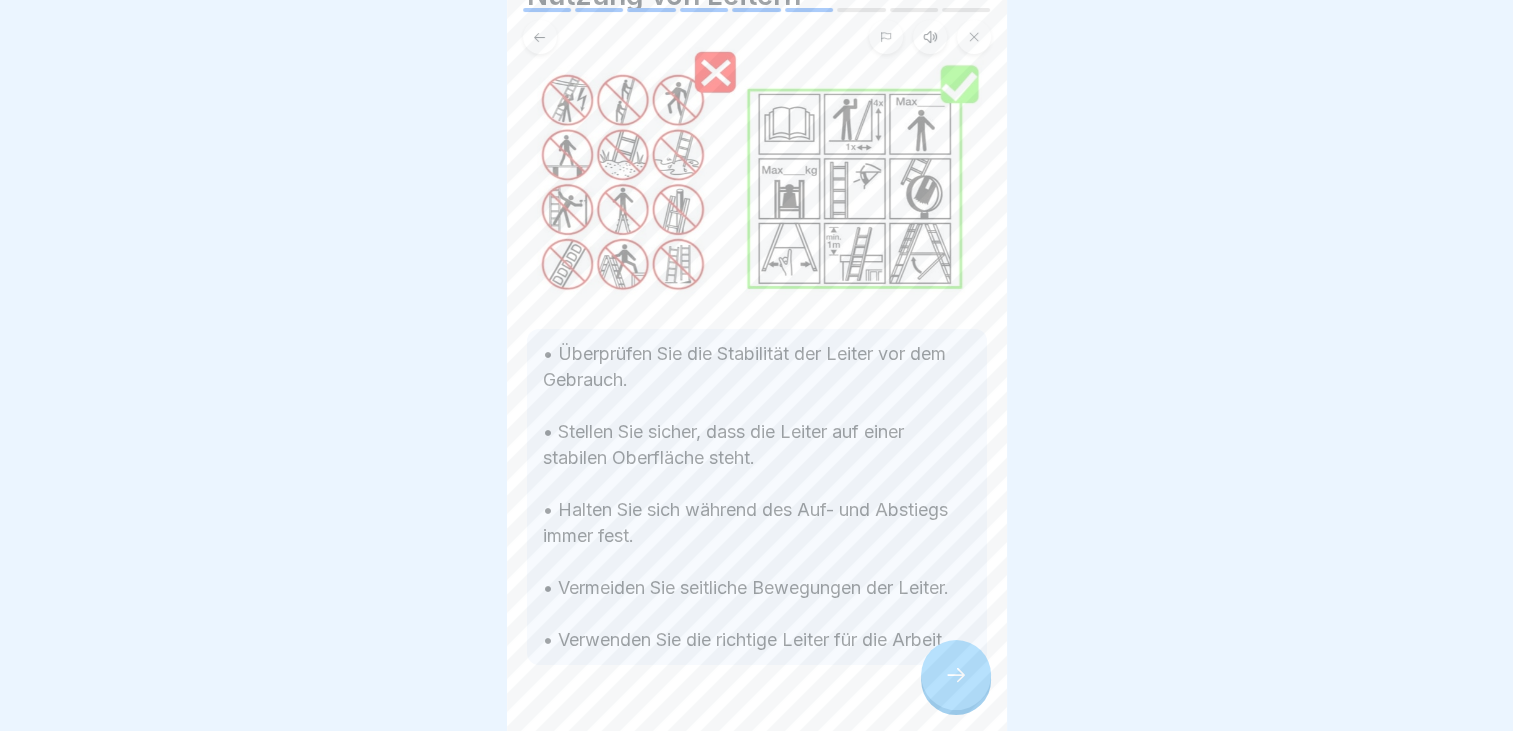 click 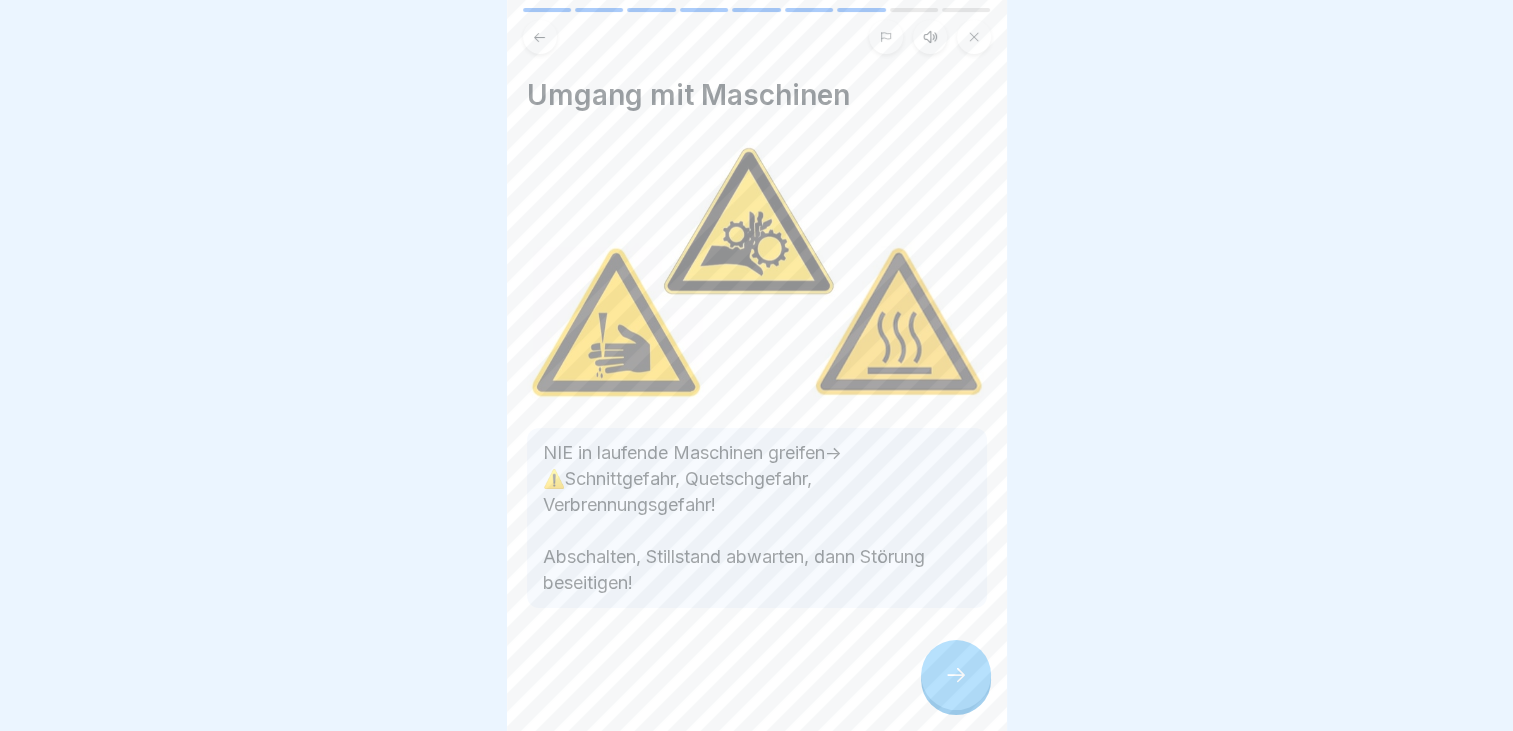 click 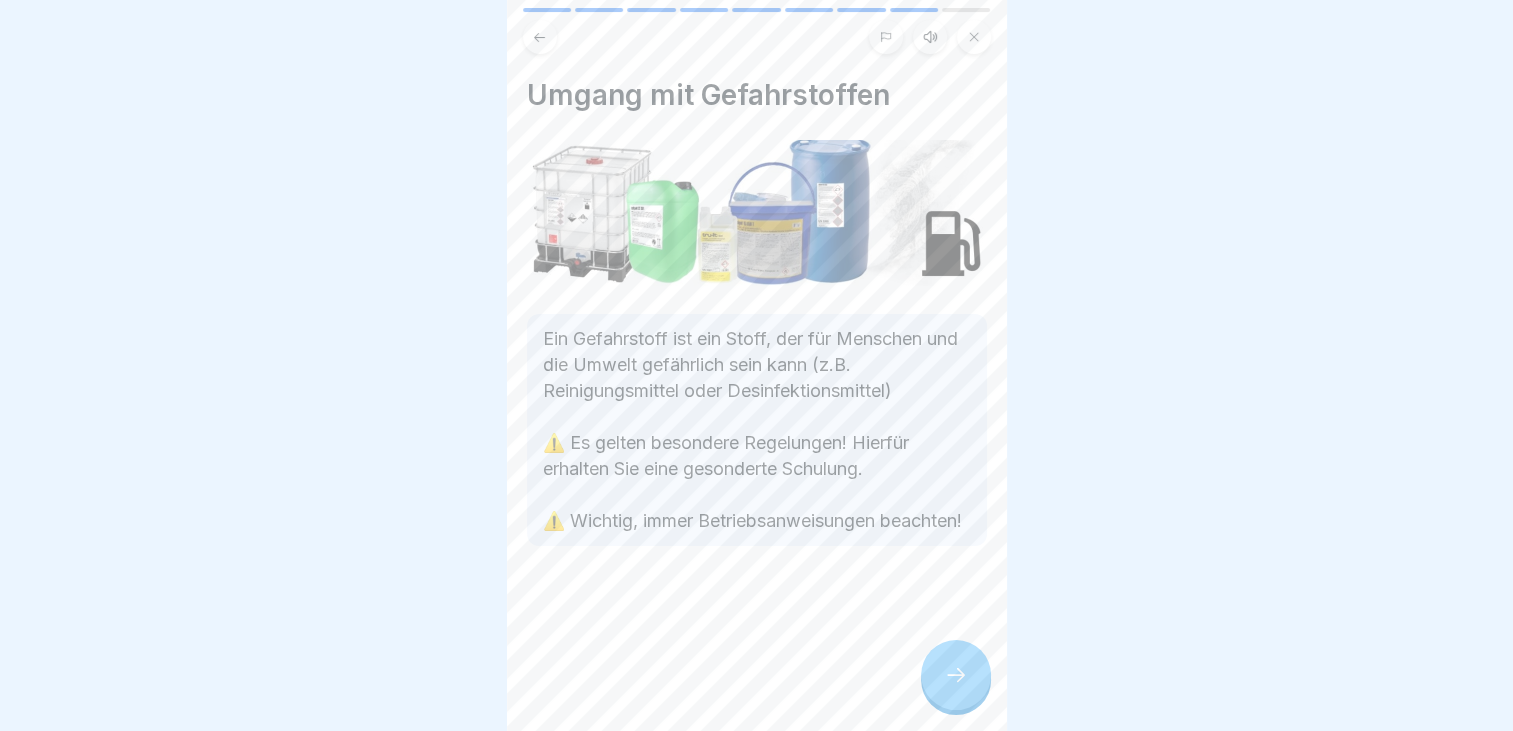 click 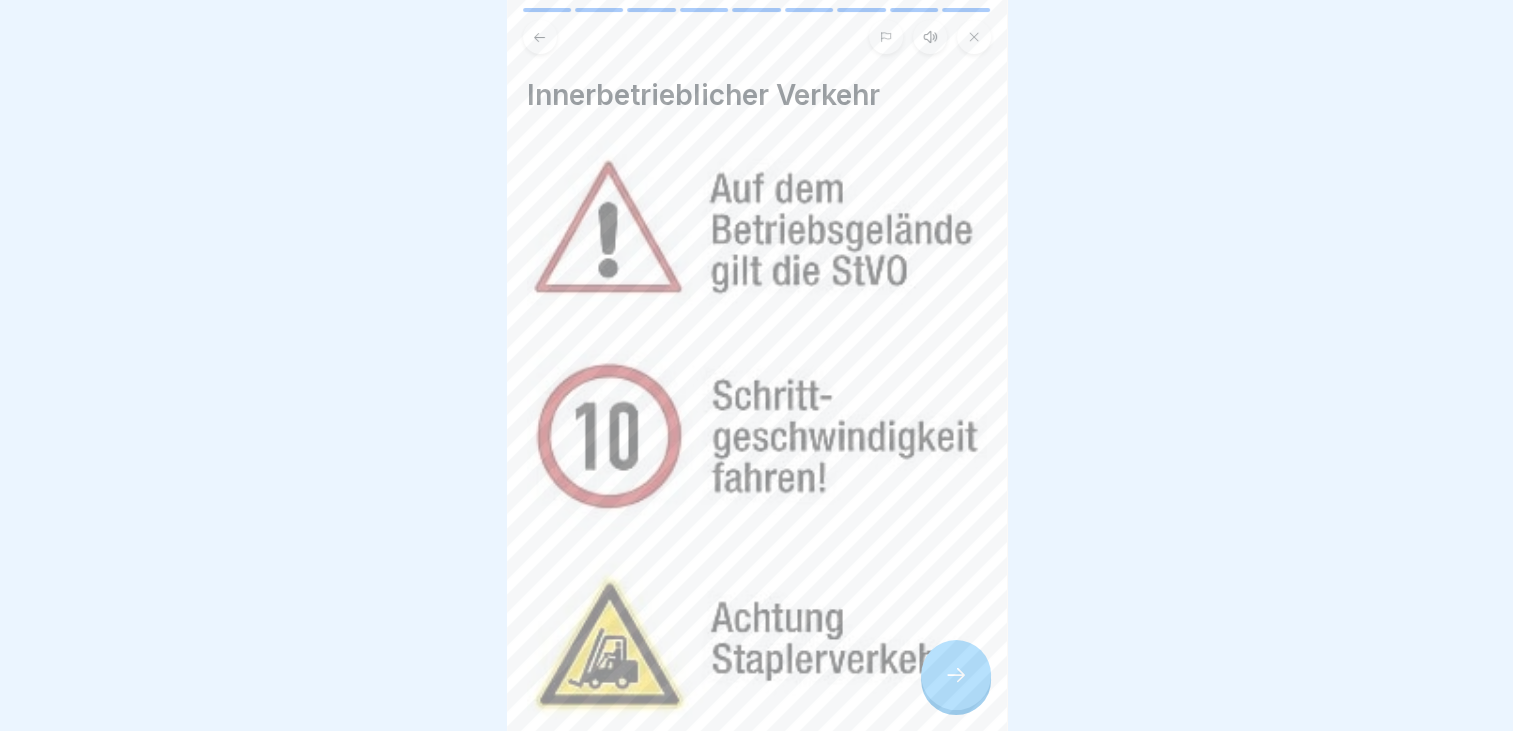 scroll, scrollTop: 15, scrollLeft: 0, axis: vertical 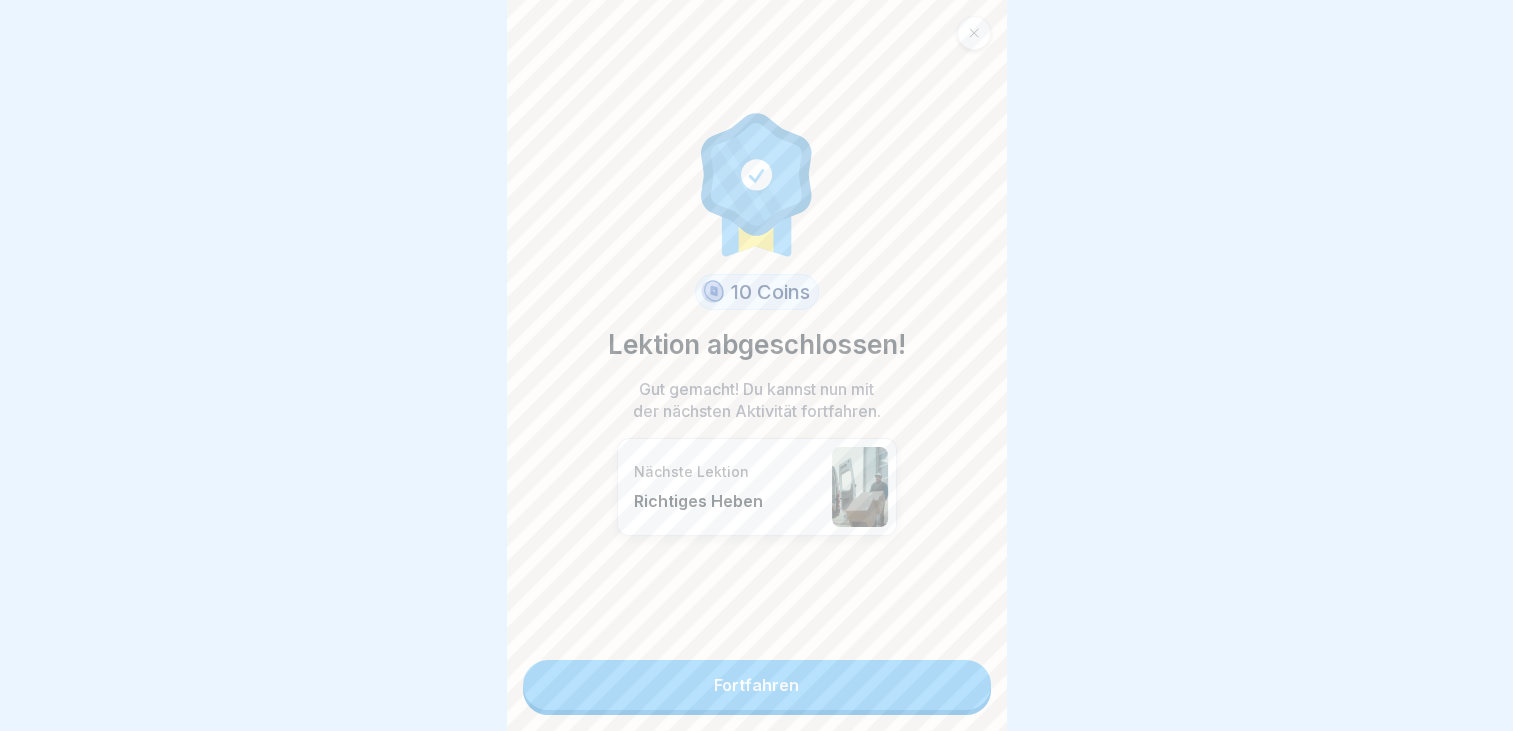 click on "Fortfahren" at bounding box center (757, 685) 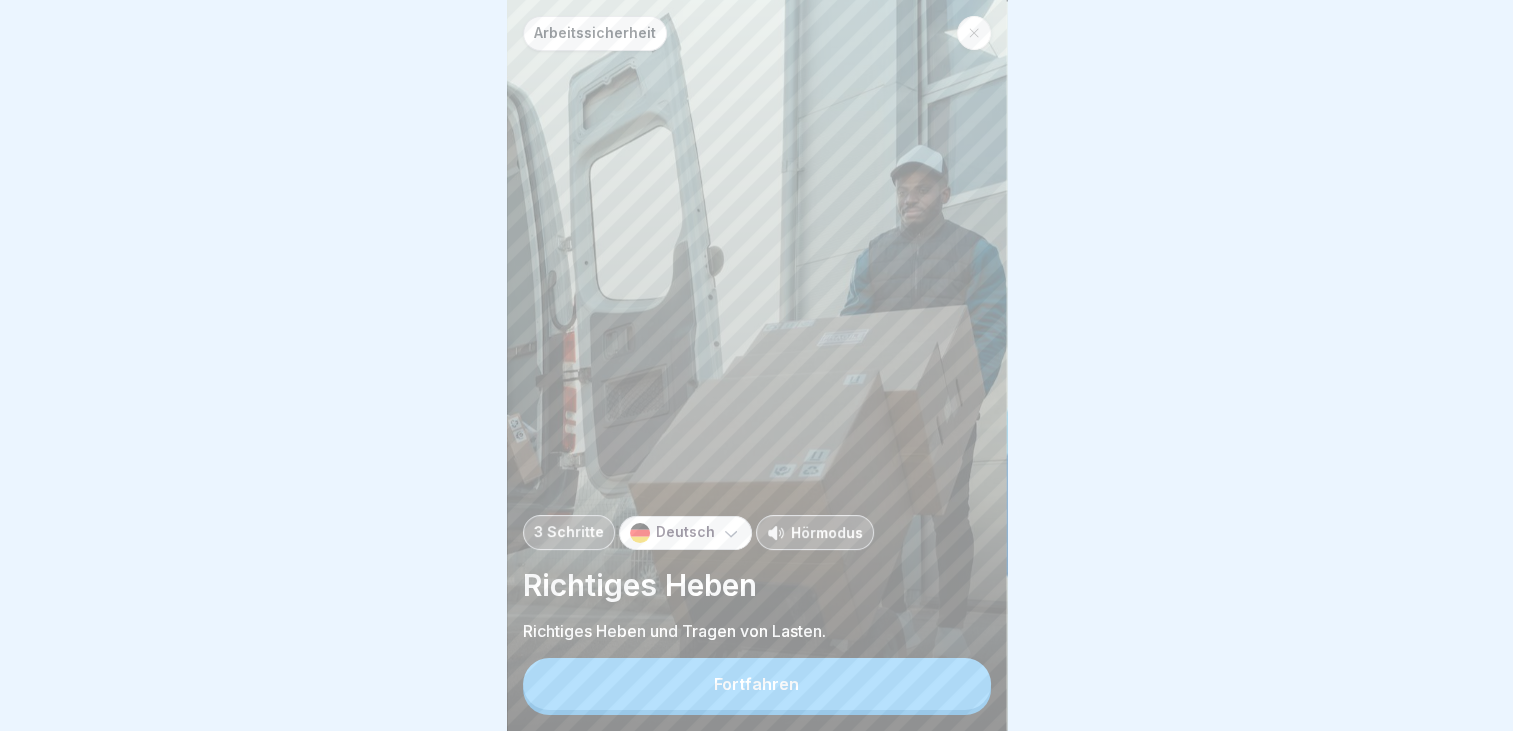 click on "Hörmodus" at bounding box center [827, 532] 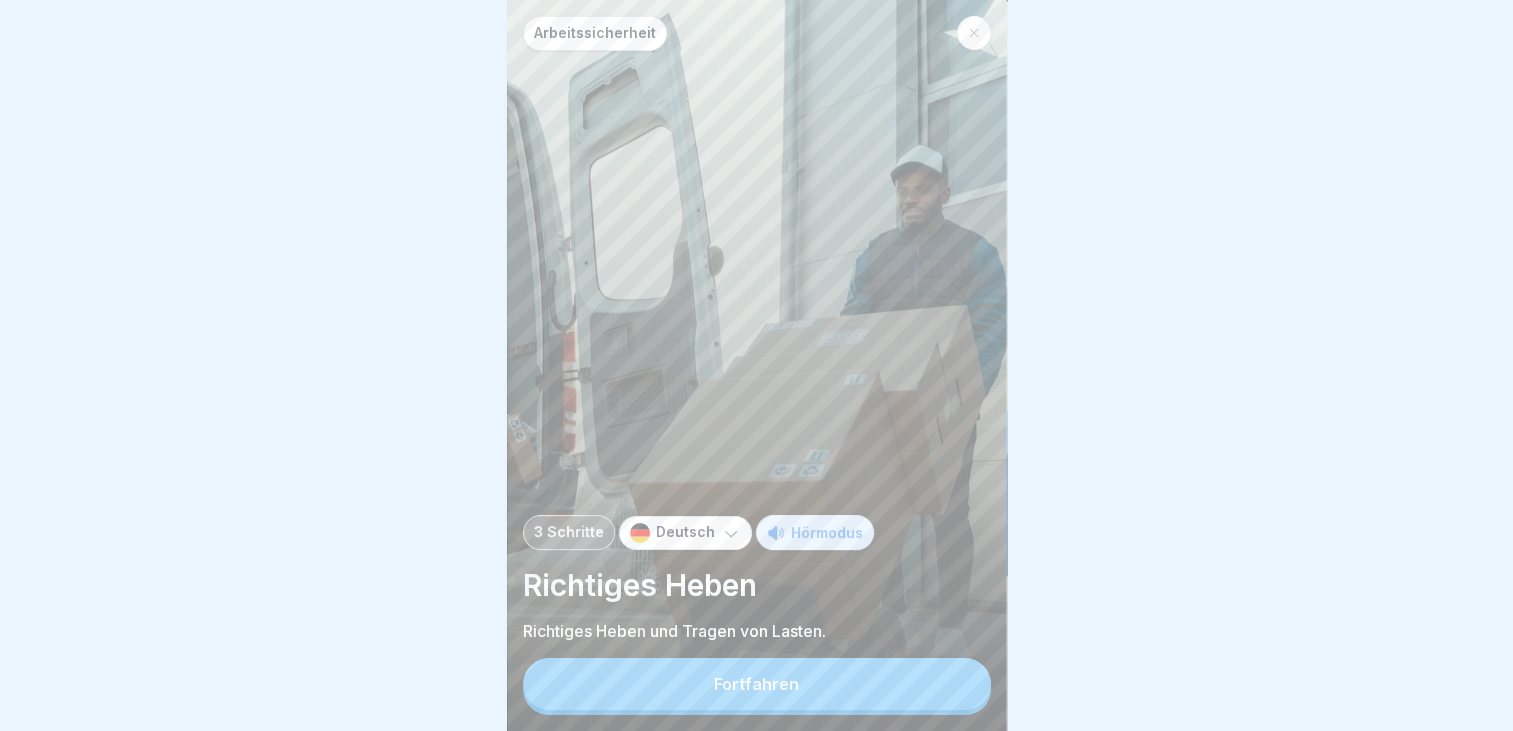 click on "Fortfahren" at bounding box center (756, 684) 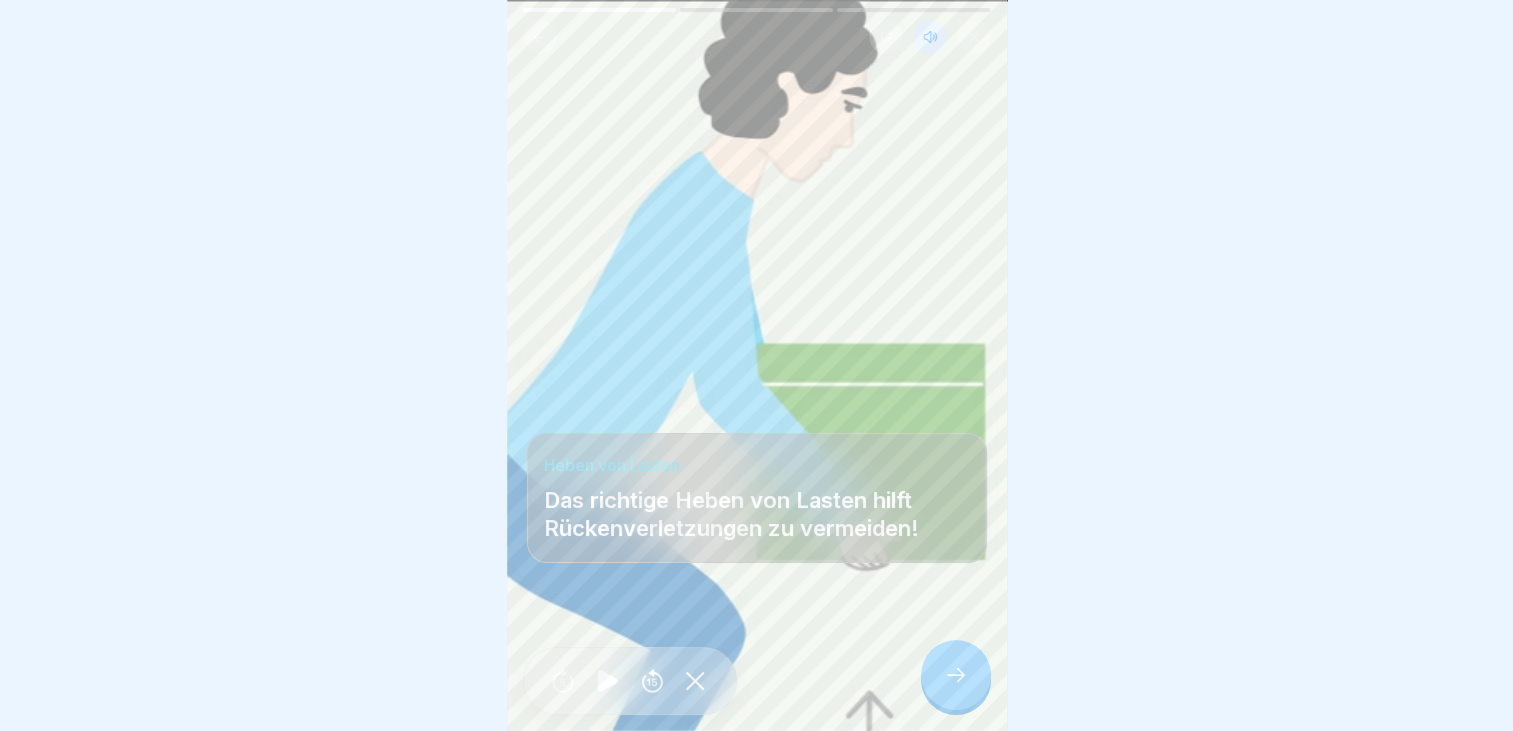 click 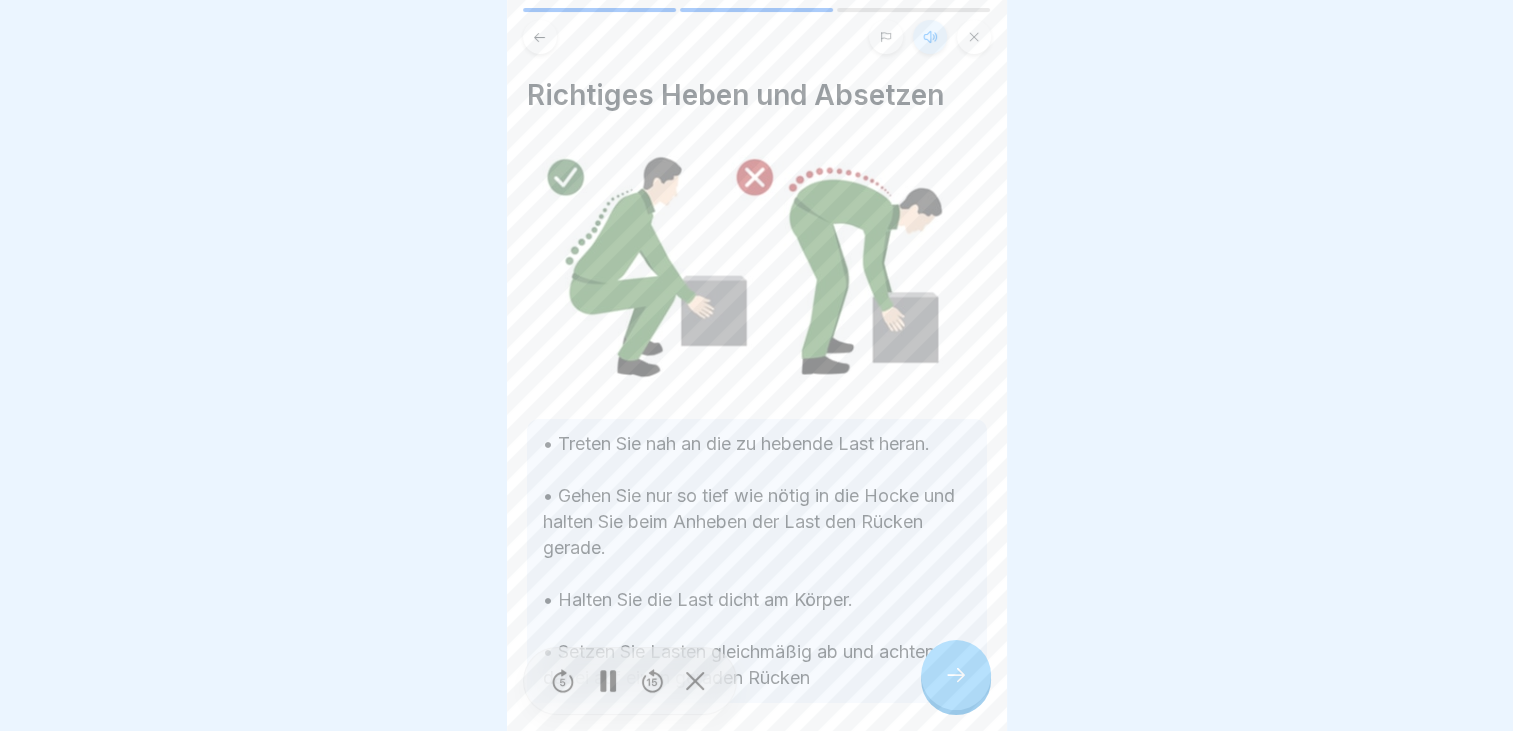scroll, scrollTop: 15, scrollLeft: 0, axis: vertical 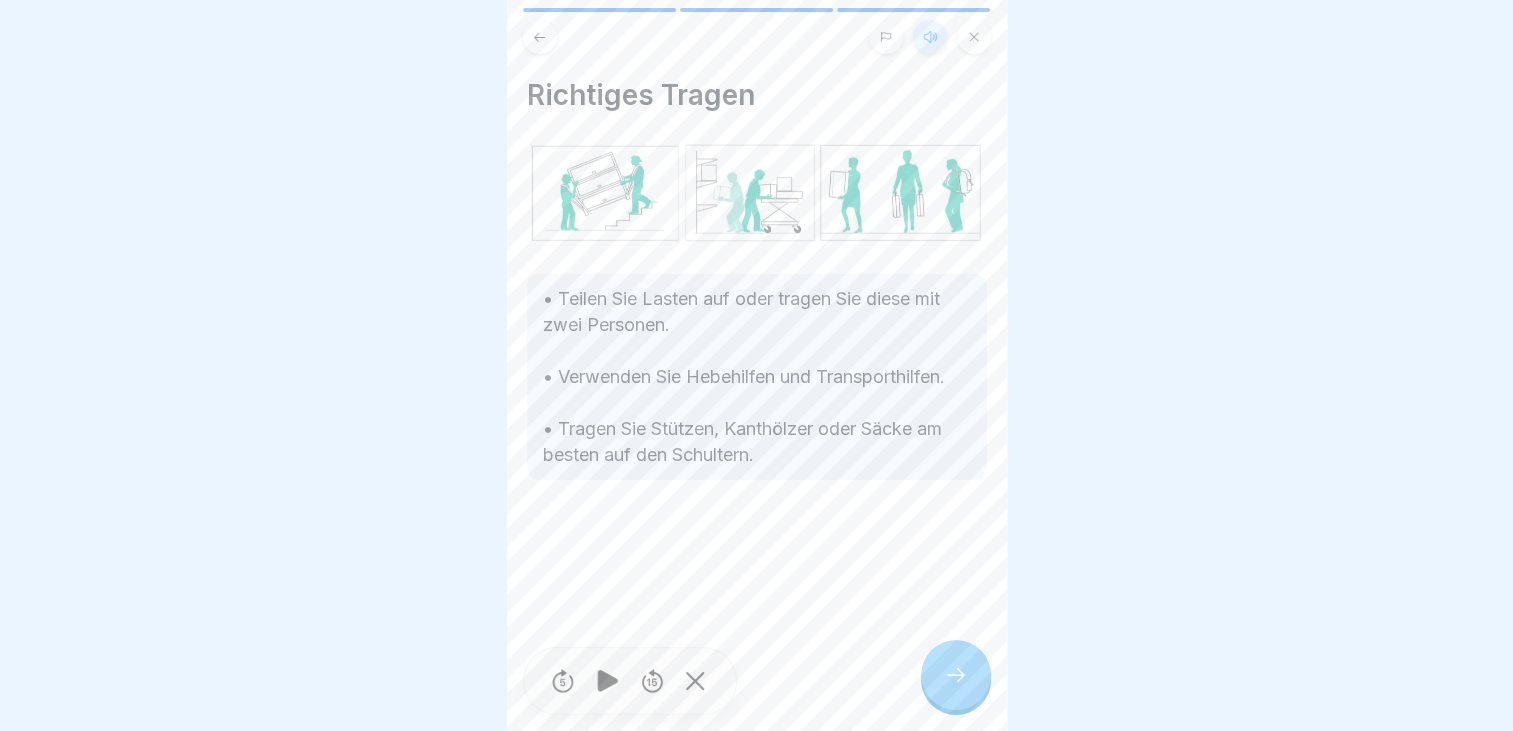 click 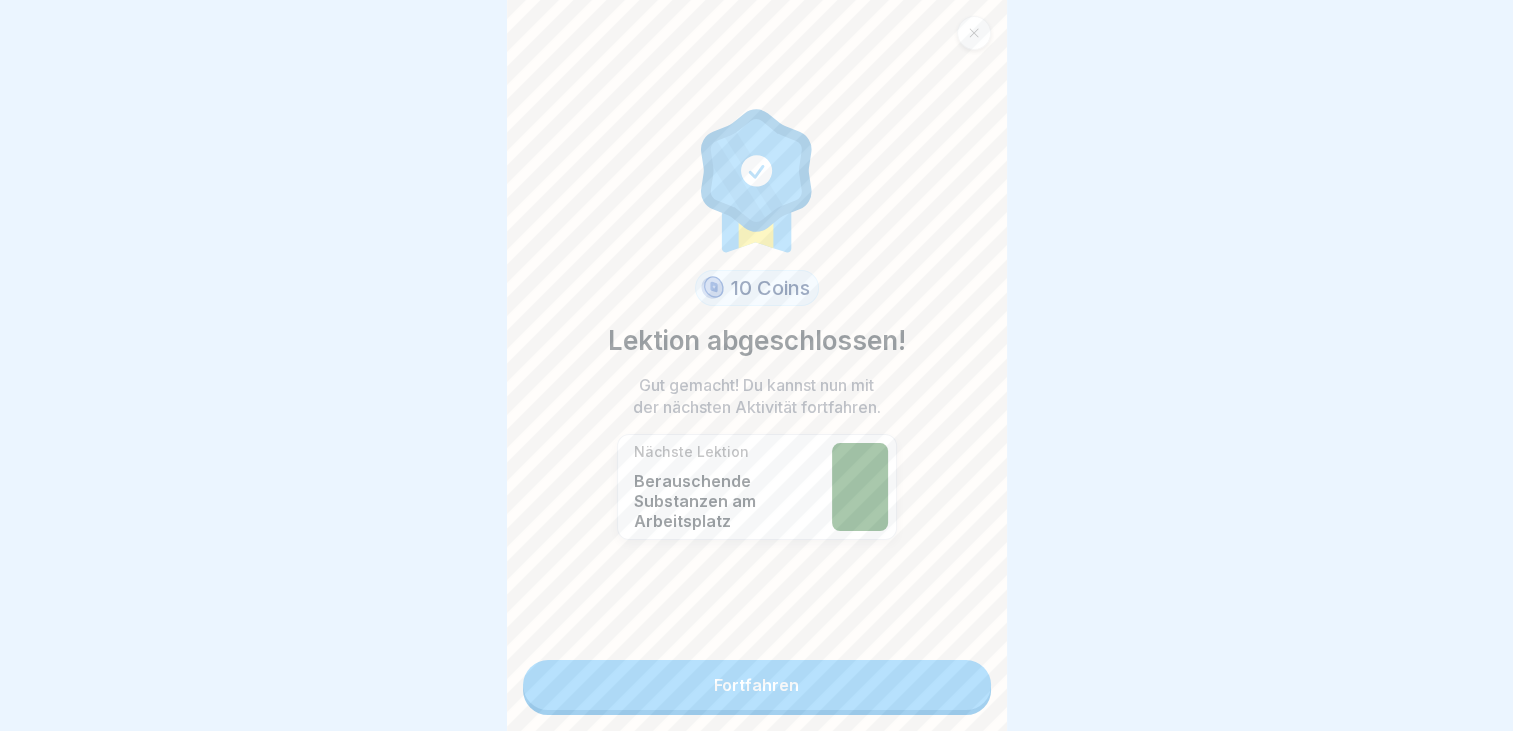 click on "Fortfahren" at bounding box center [757, 685] 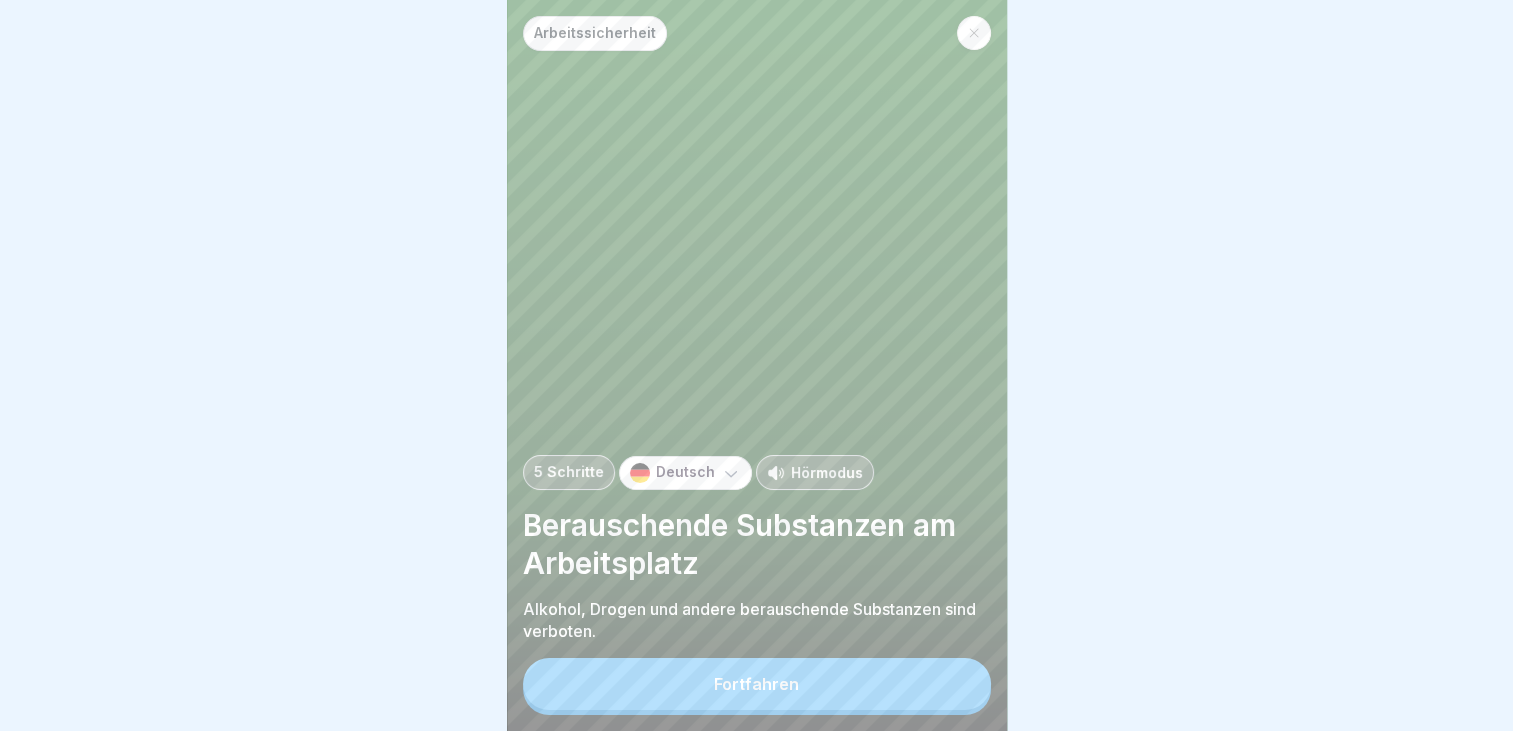 scroll, scrollTop: 0, scrollLeft: 0, axis: both 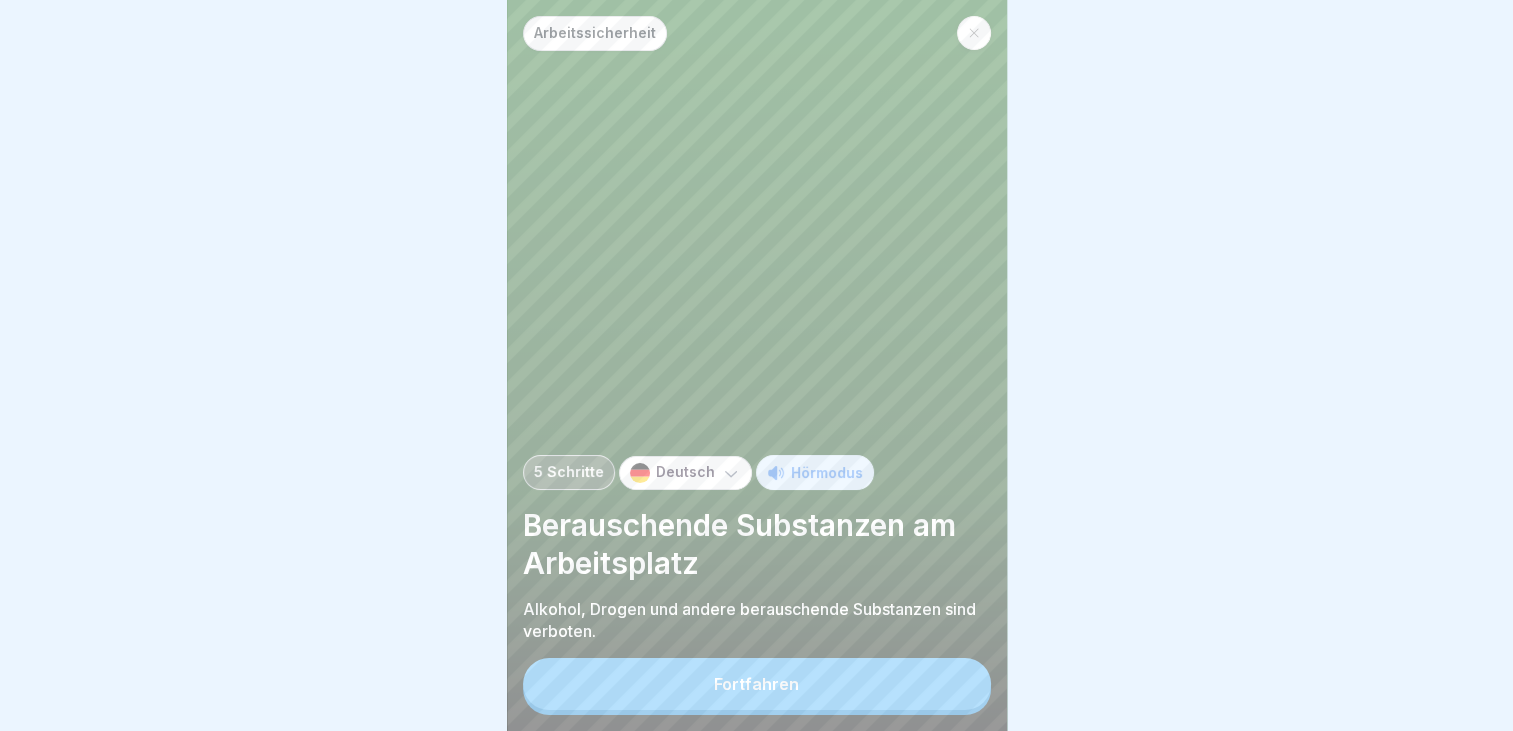 click on "Fortfahren" at bounding box center [756, 684] 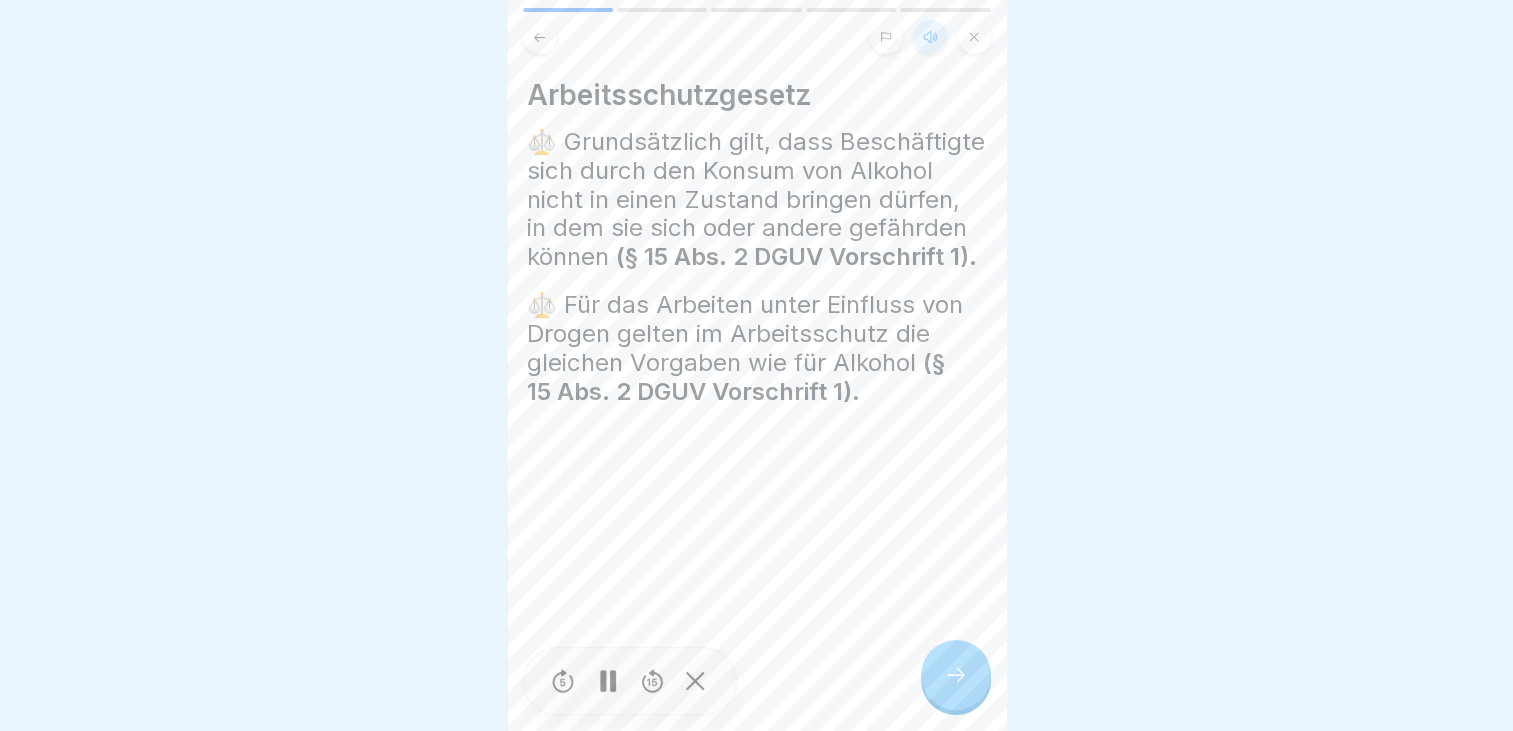 click 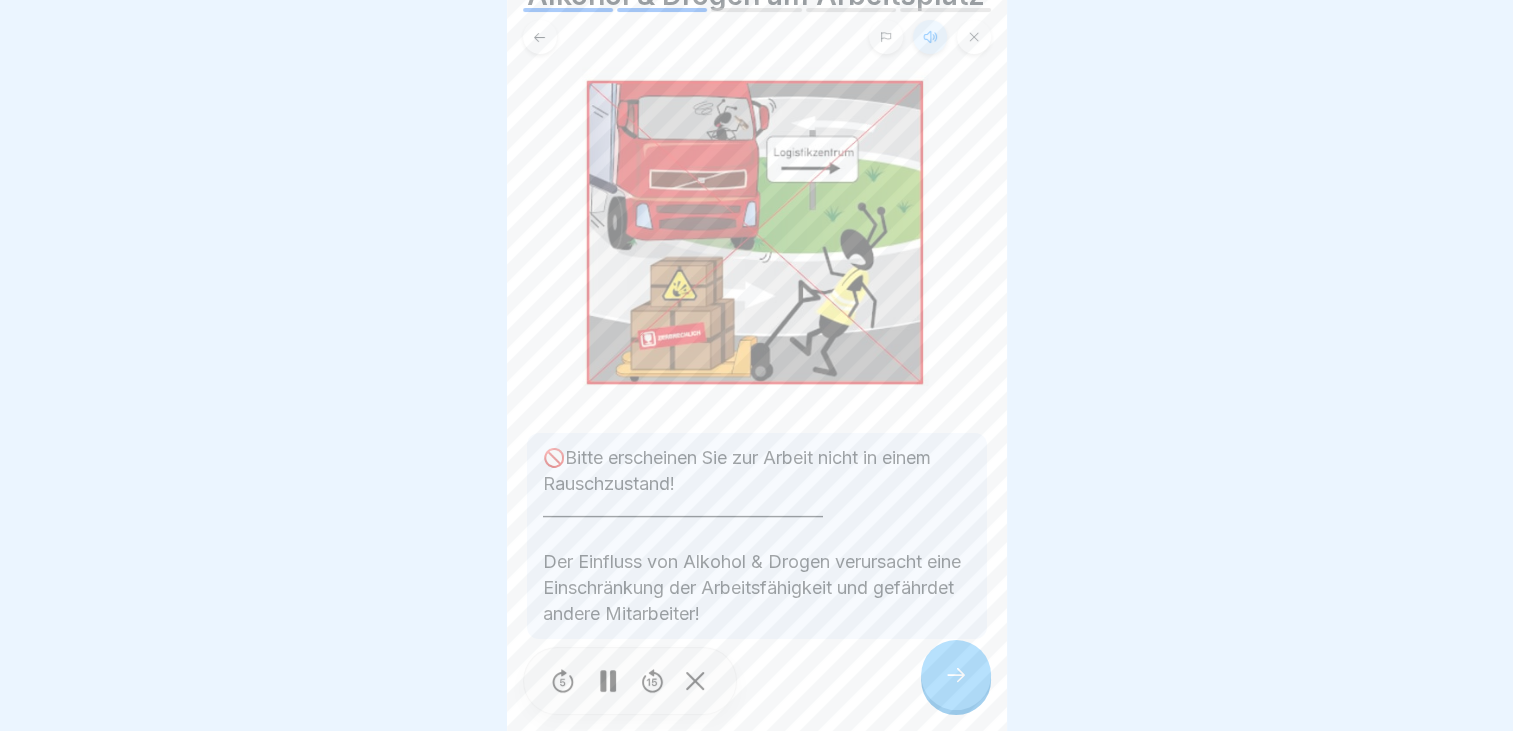 scroll, scrollTop: 149, scrollLeft: 0, axis: vertical 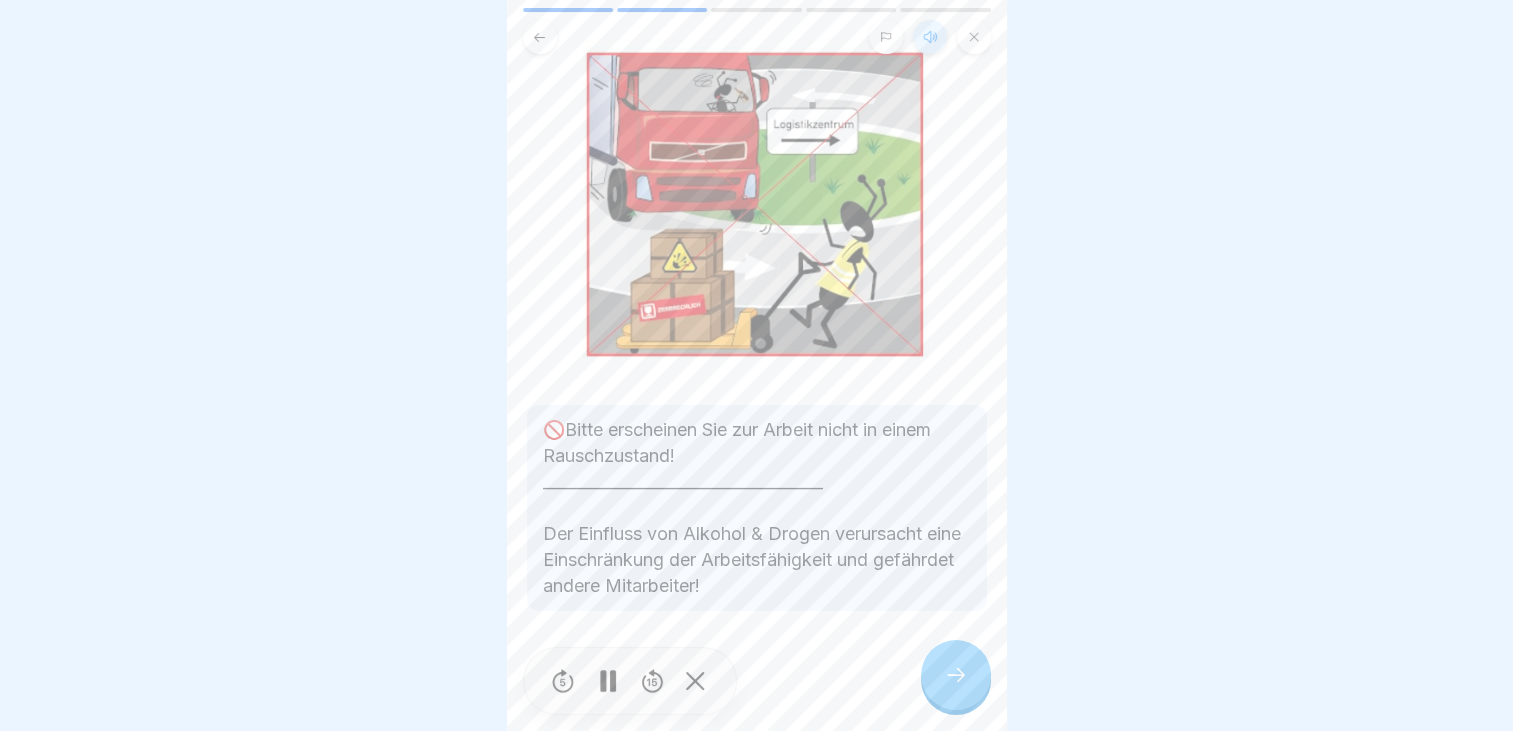 click 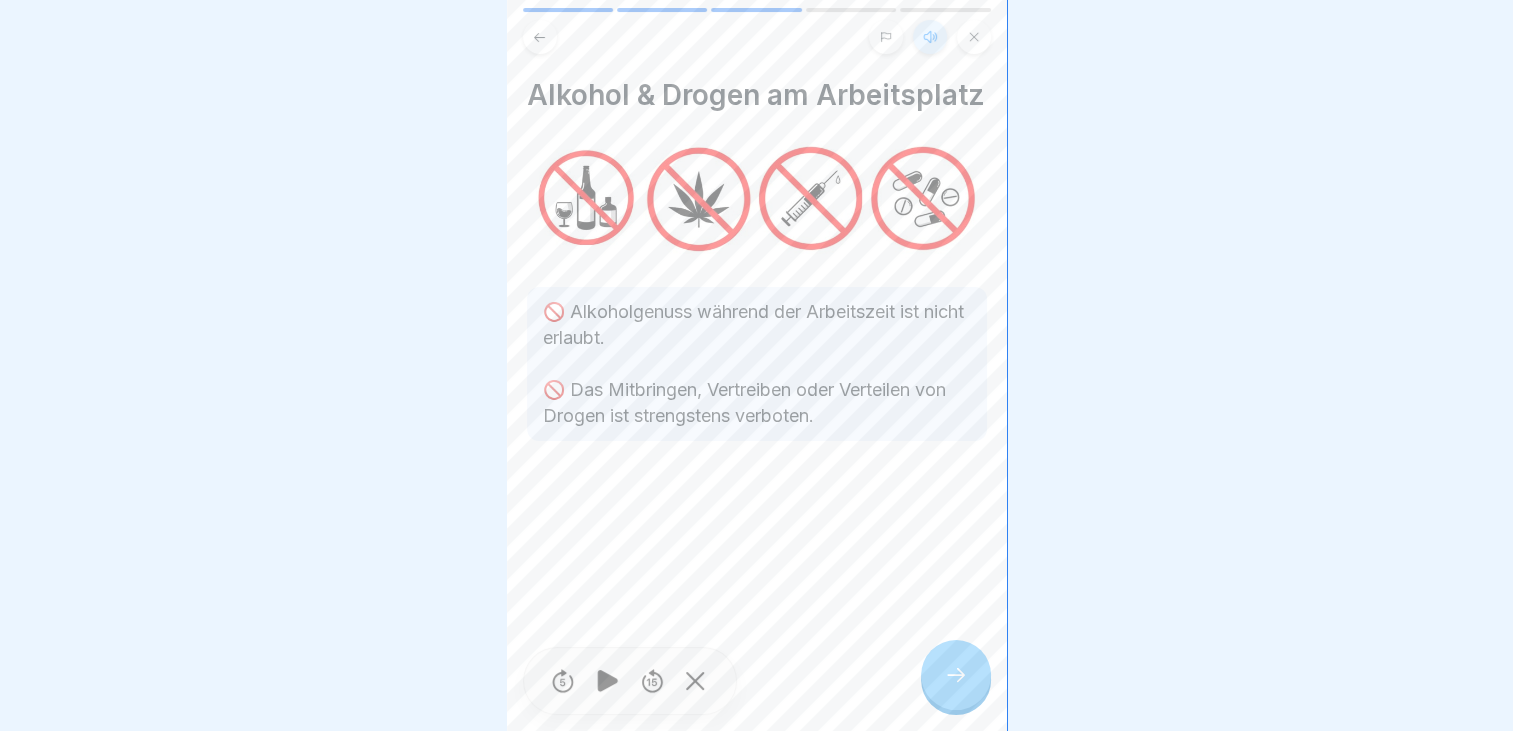 click 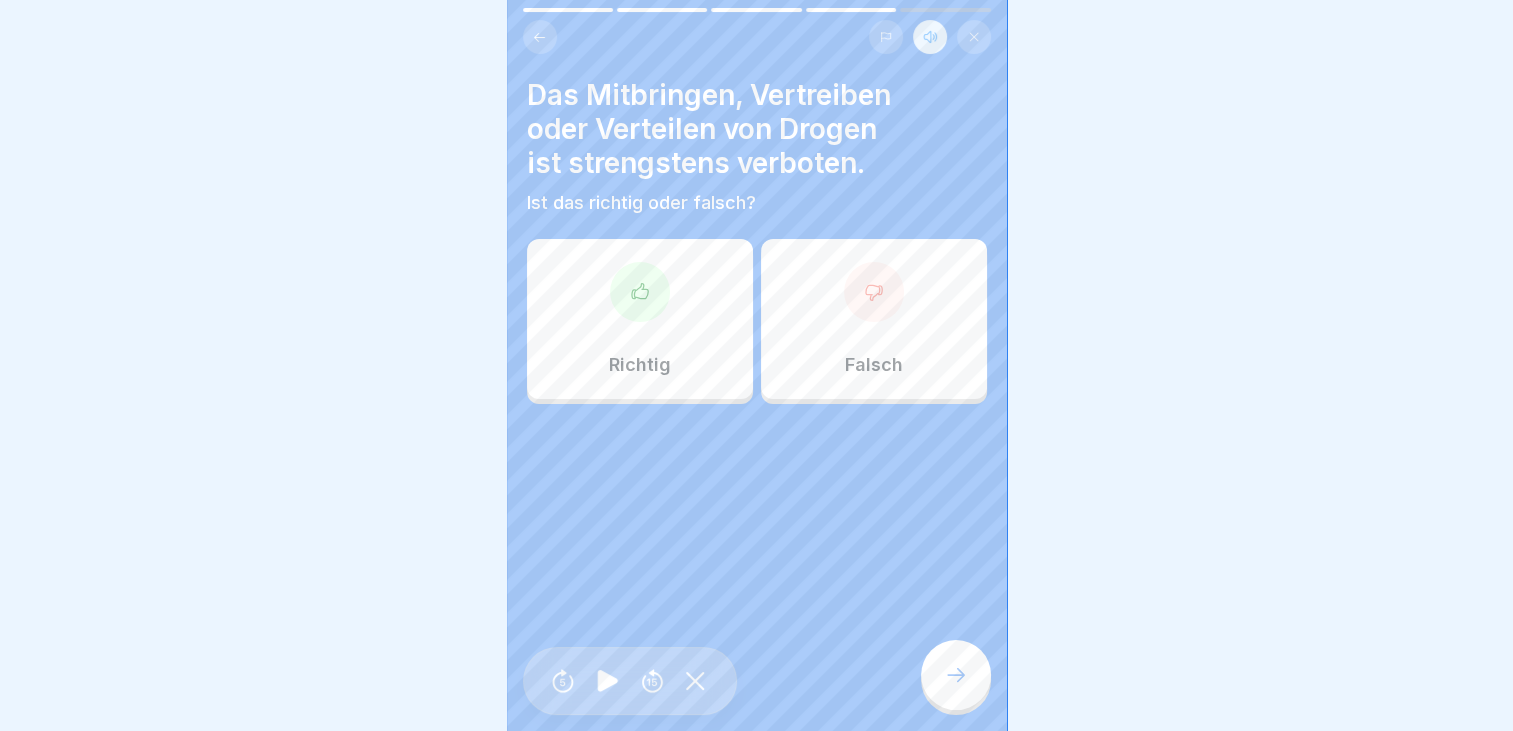 click at bounding box center (640, 292) 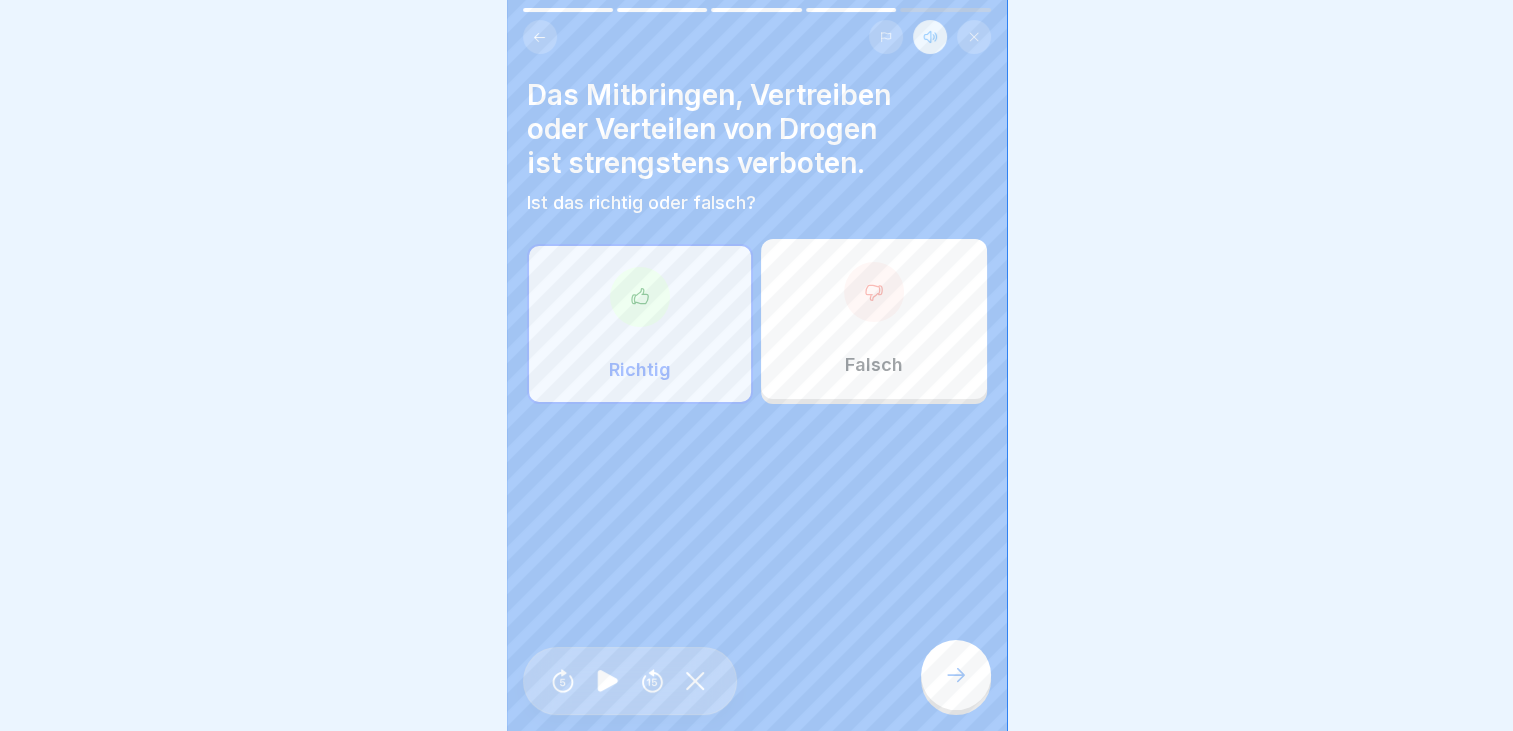 click 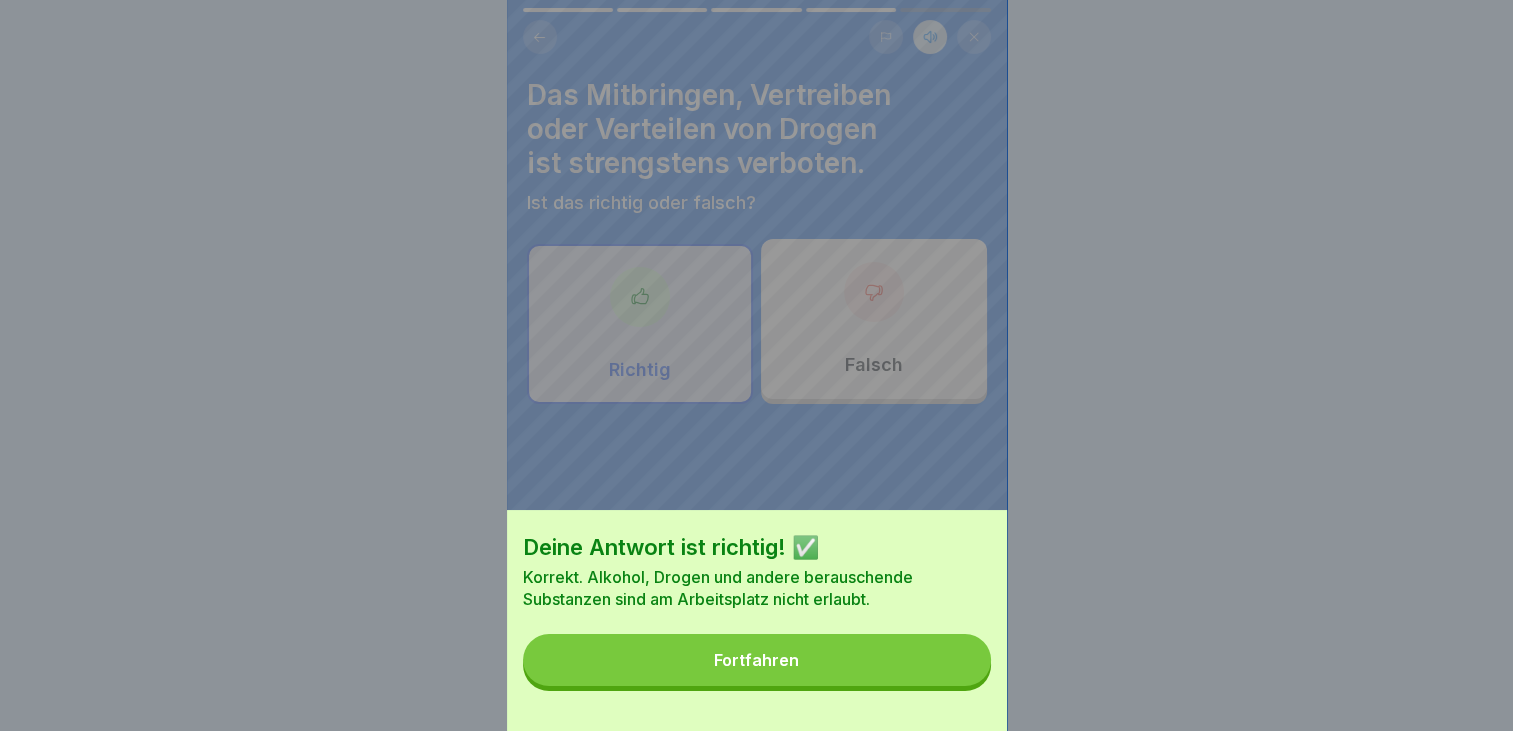 click on "Fortfahren" at bounding box center (756, 660) 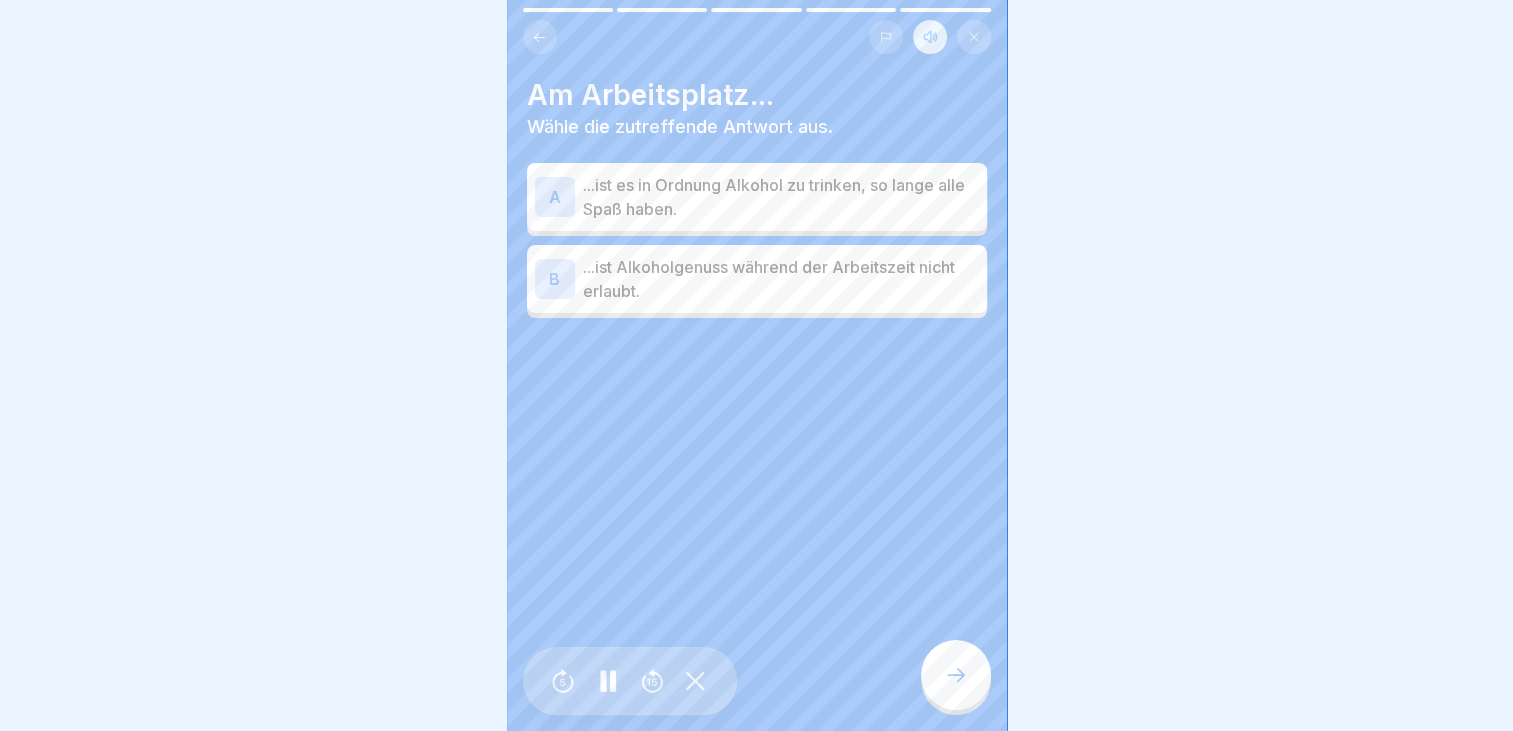 click on "B" at bounding box center [555, 279] 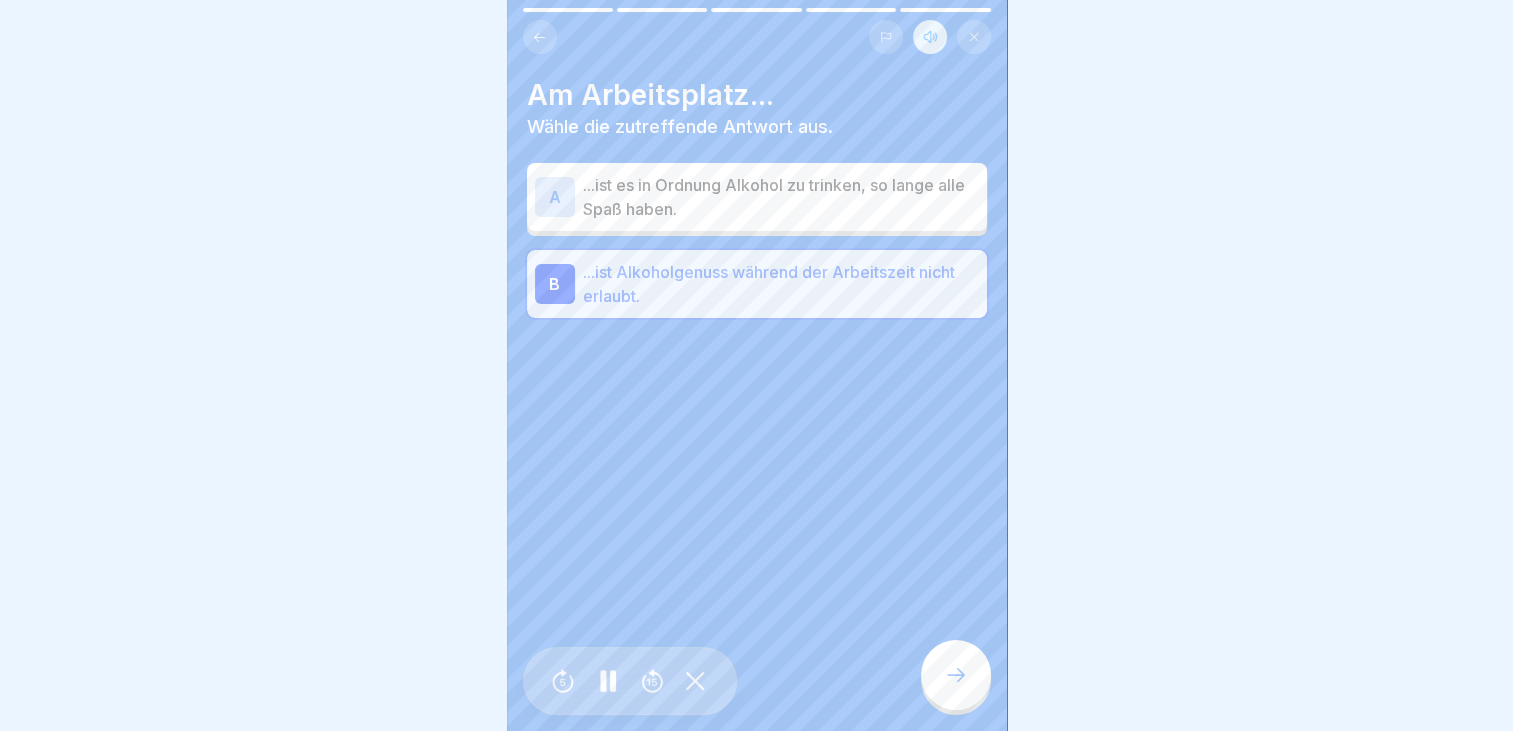 click 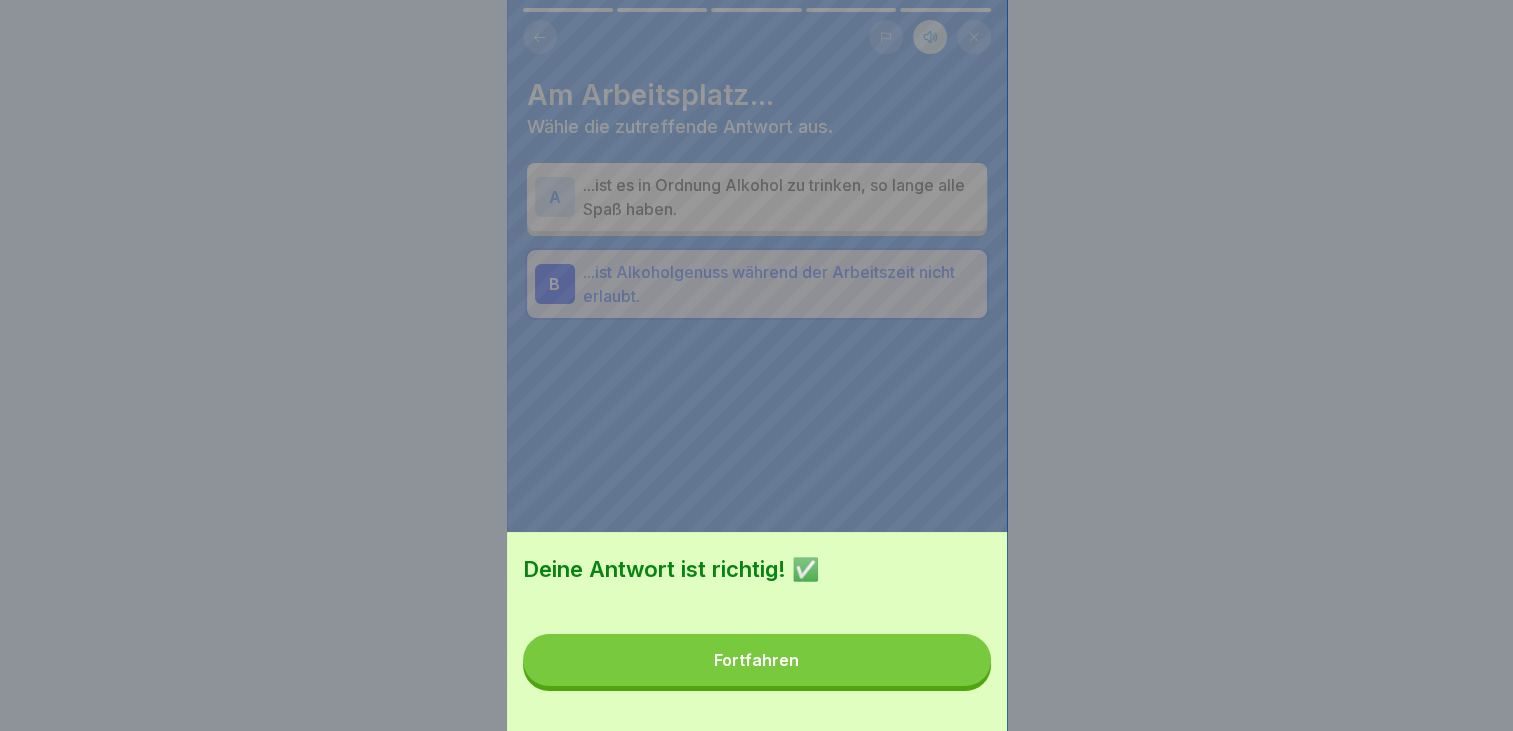 click on "Fortfahren" at bounding box center (756, 660) 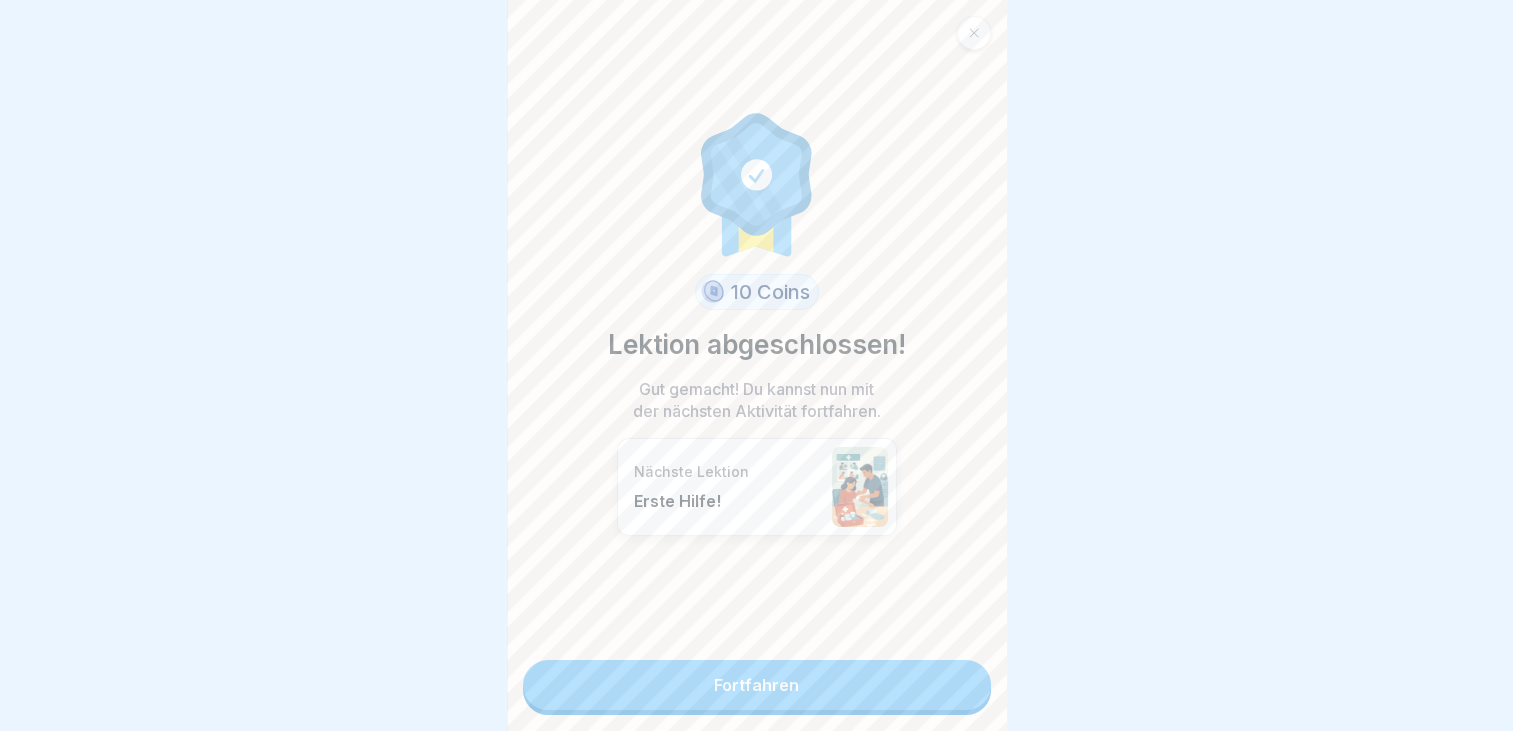 click on "Fortfahren" at bounding box center (757, 685) 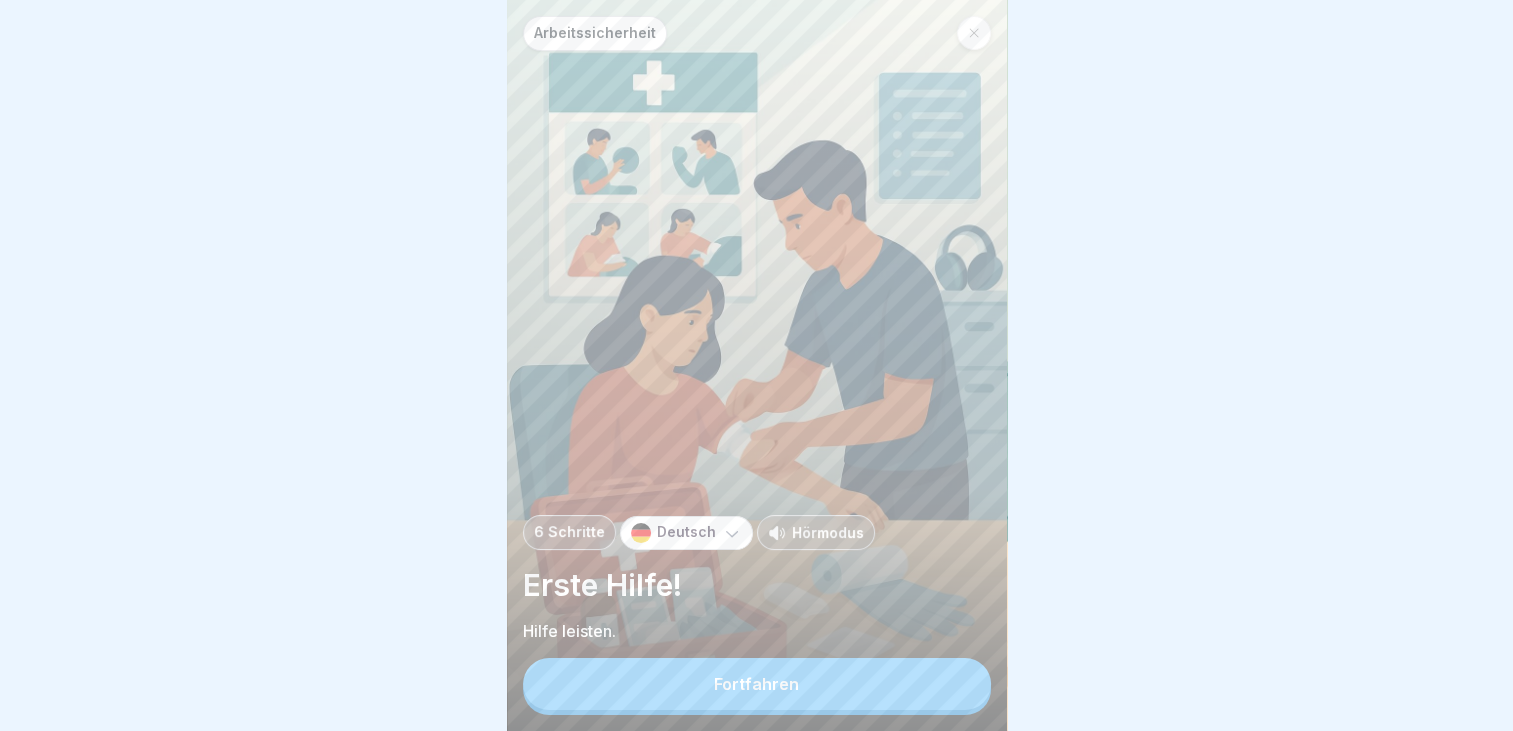 click on "Hörmodus" at bounding box center (828, 532) 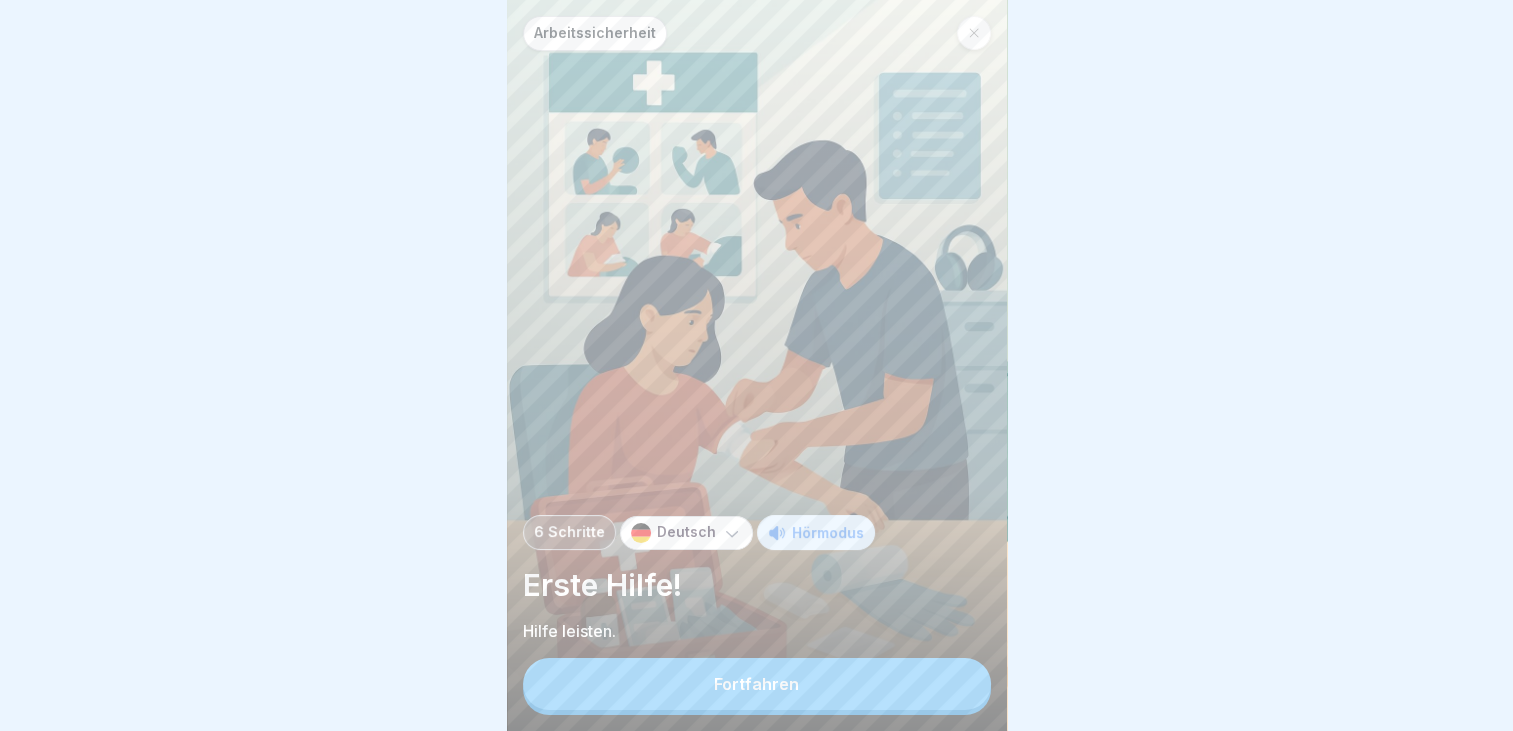 click 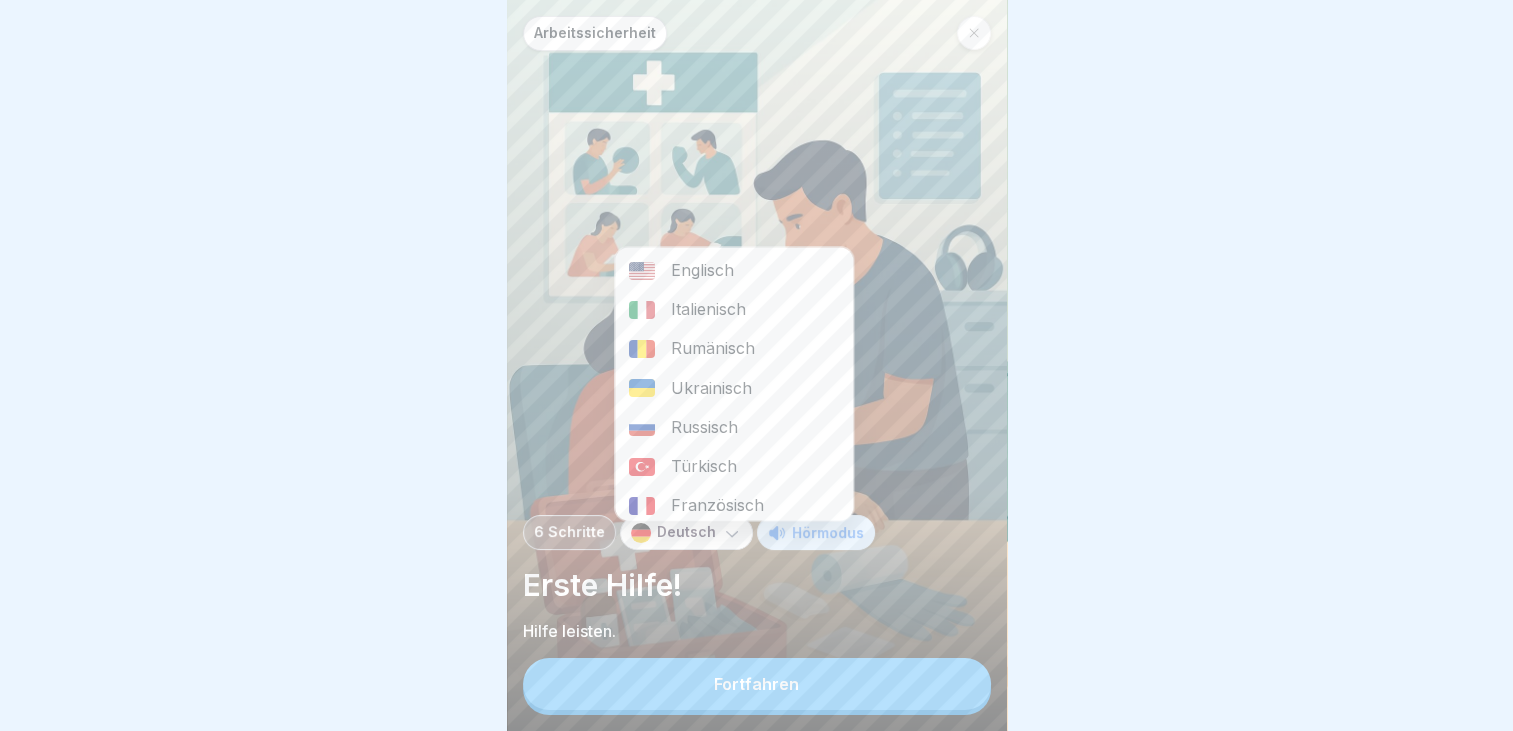 click on "Fortfahren" at bounding box center [756, 684] 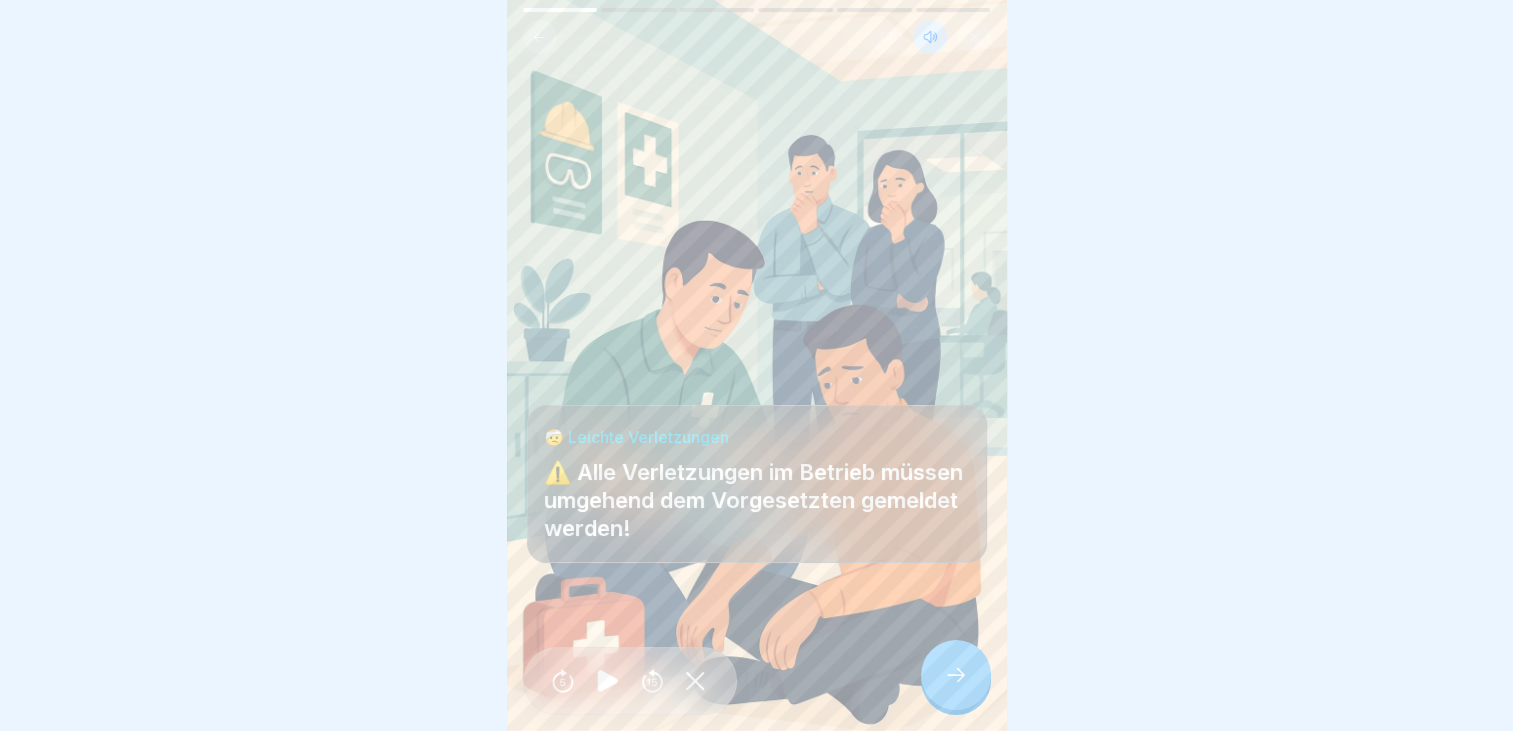 click 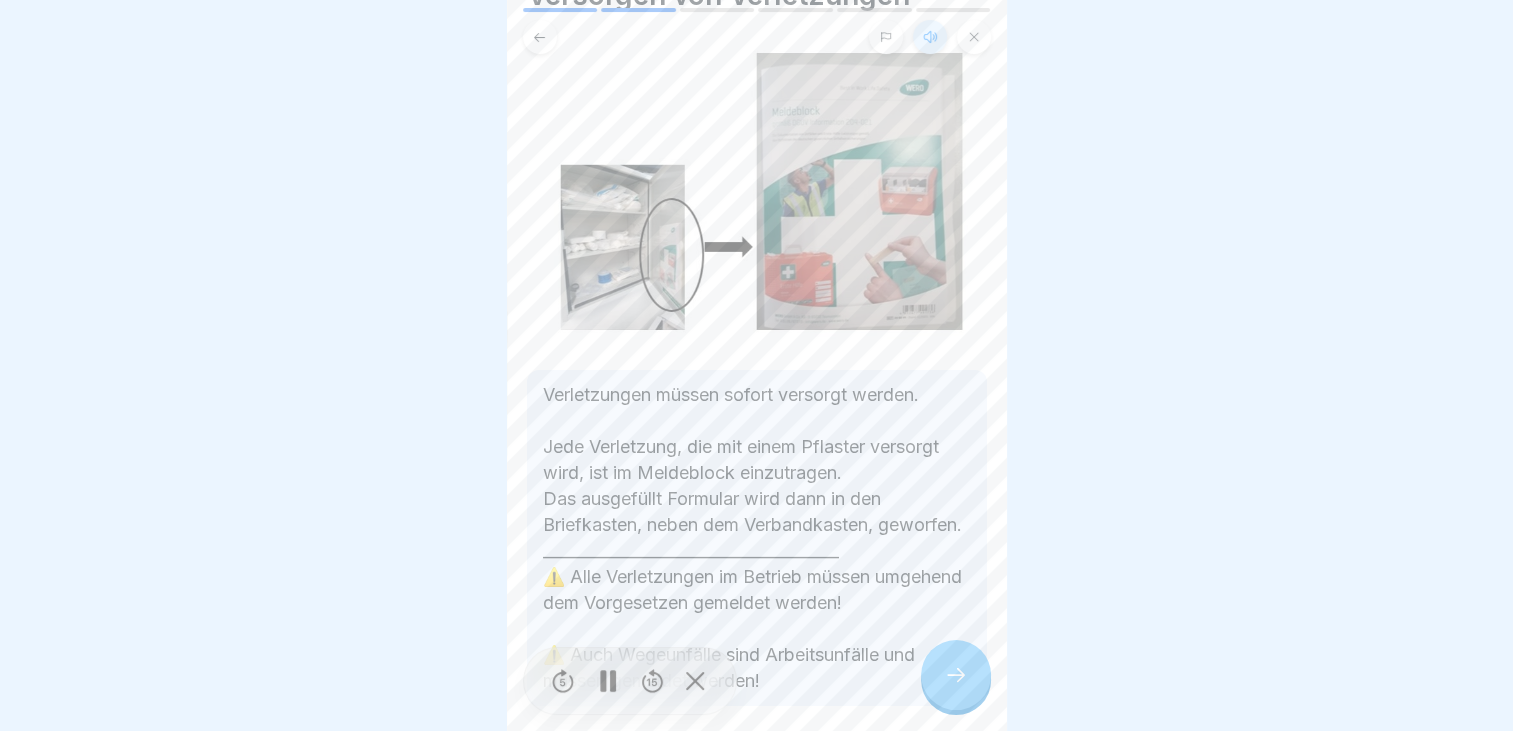 scroll, scrollTop: 200, scrollLeft: 0, axis: vertical 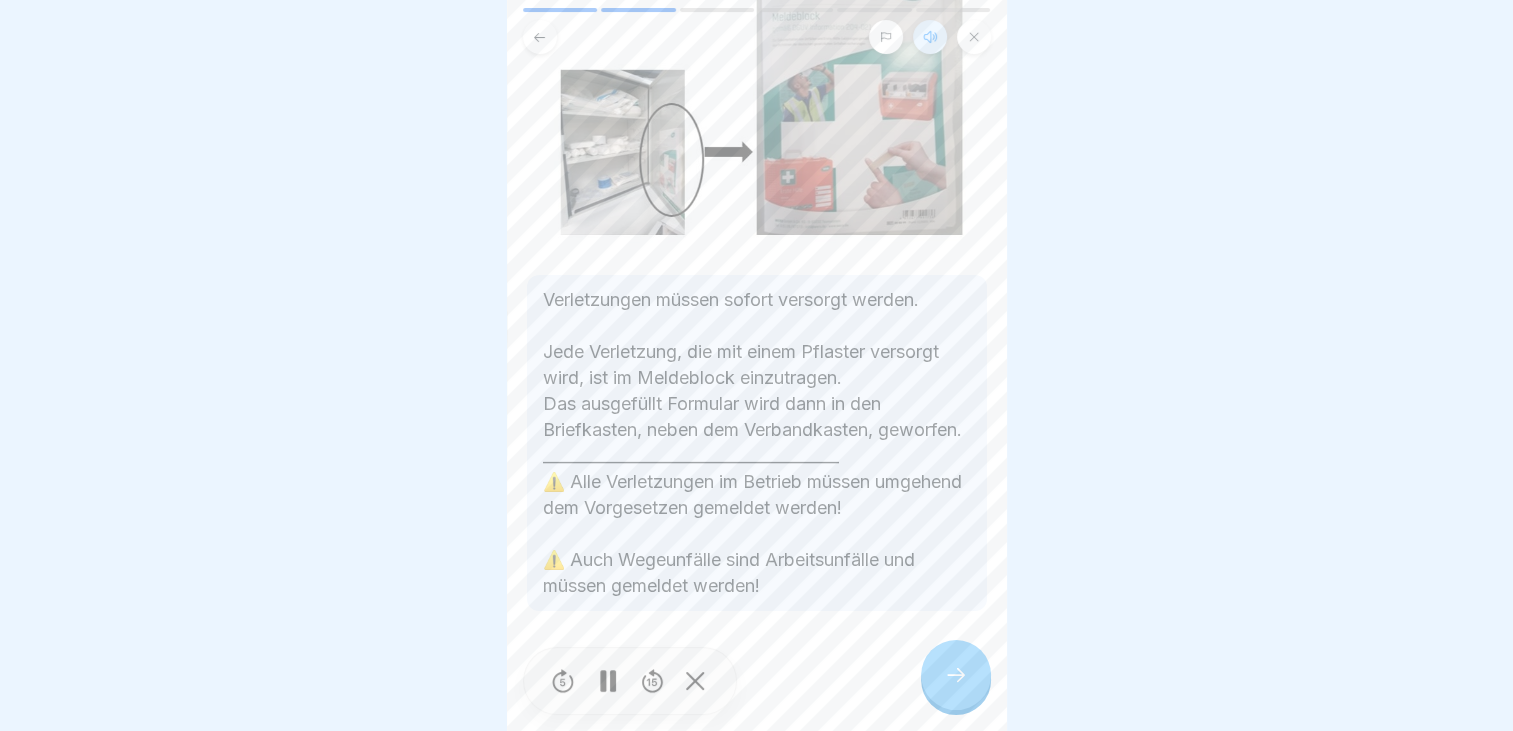 click 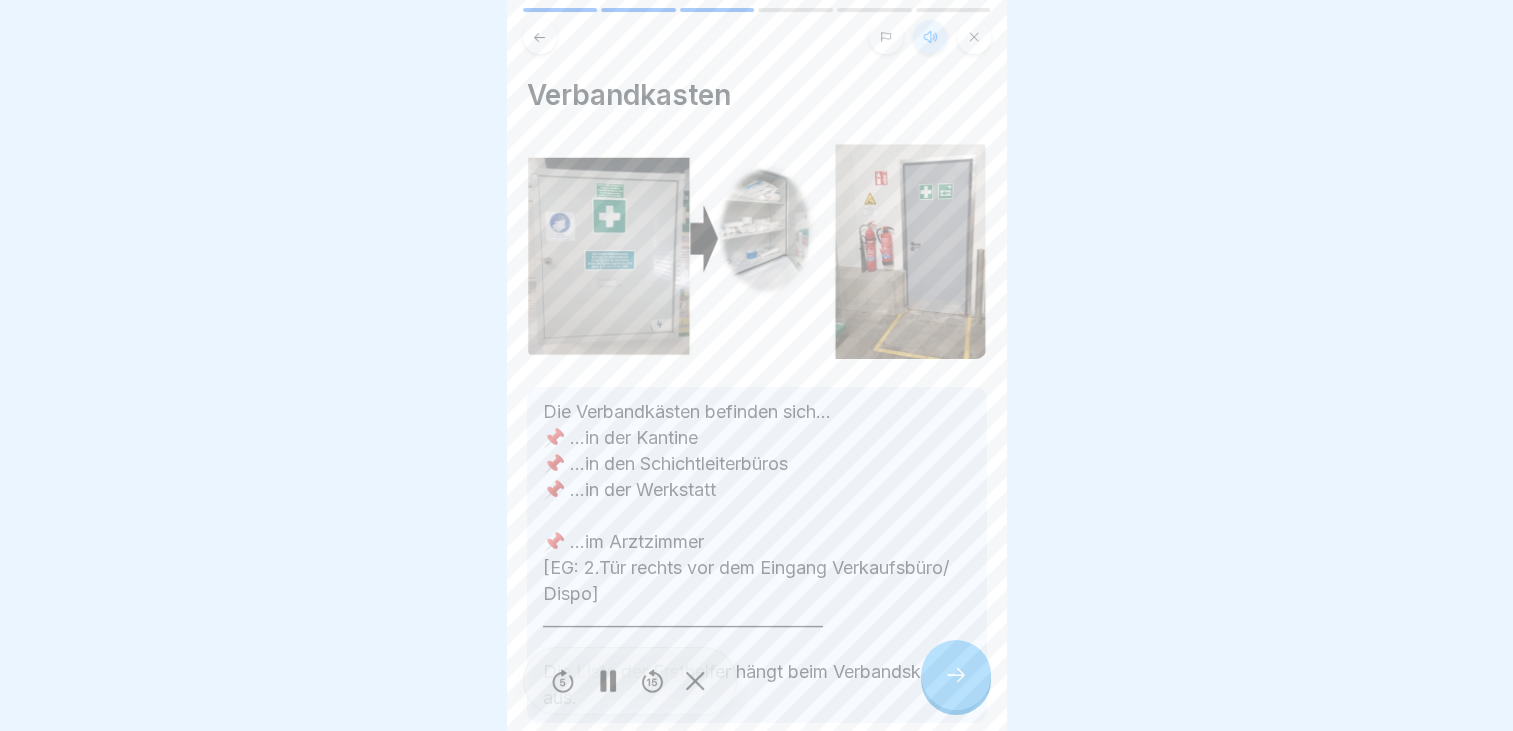 scroll, scrollTop: 104, scrollLeft: 0, axis: vertical 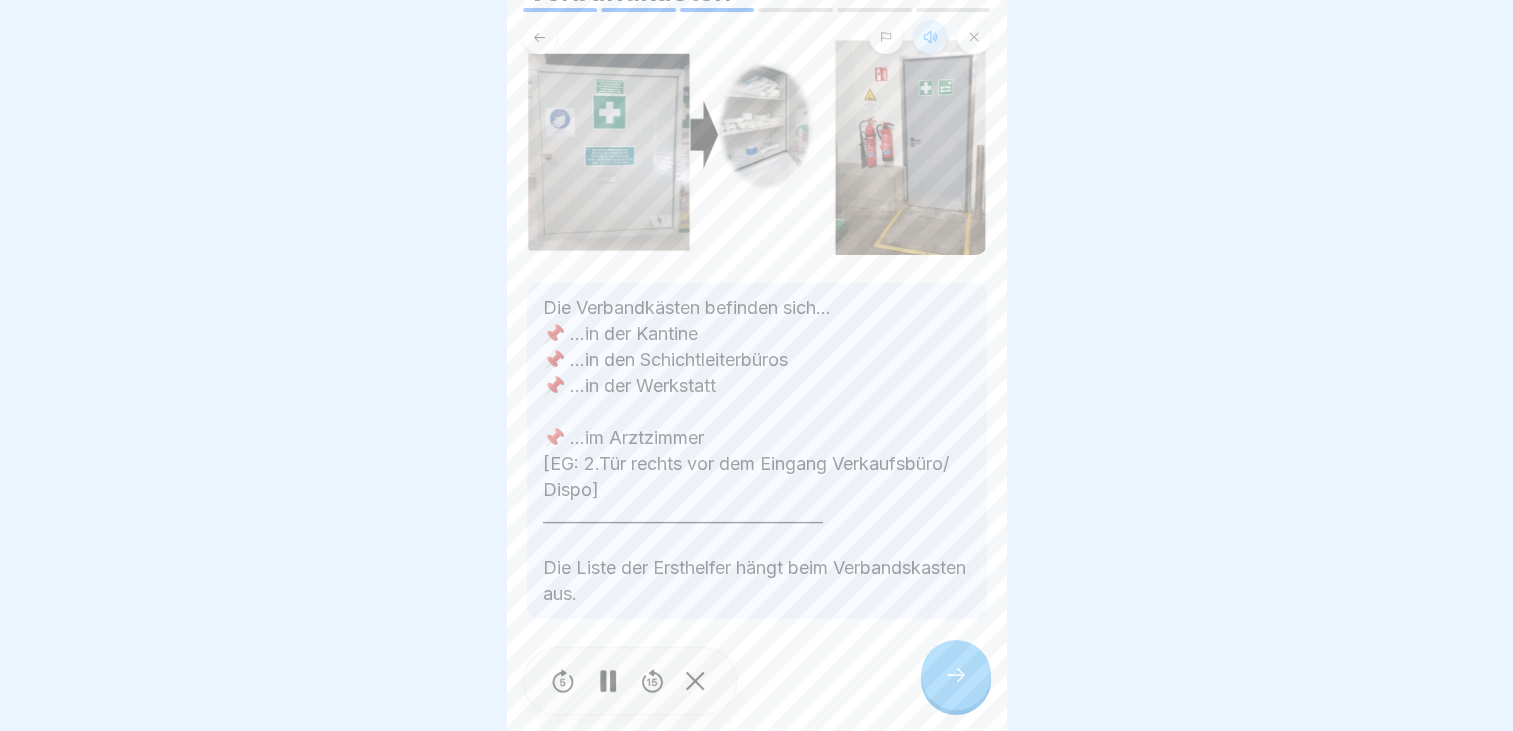 click 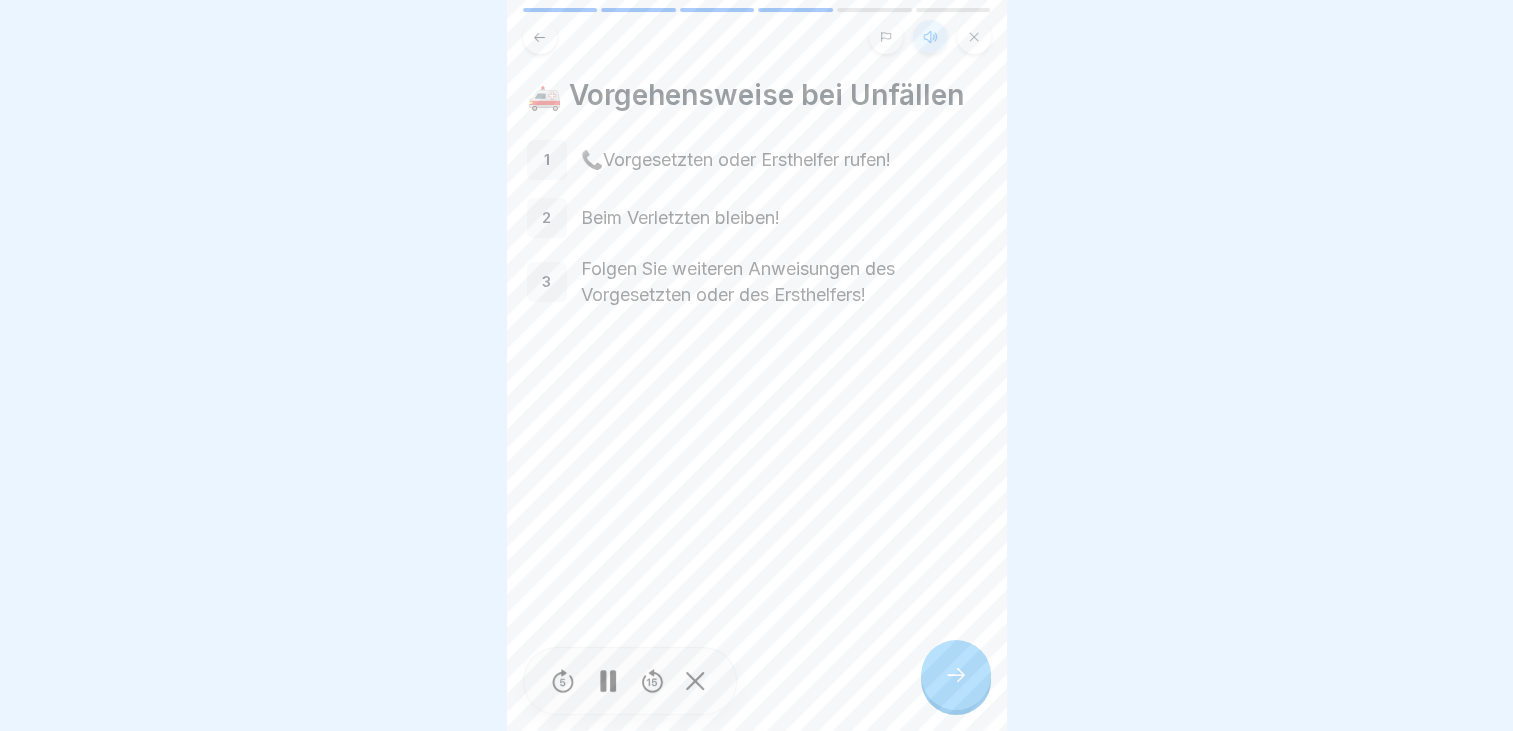 click 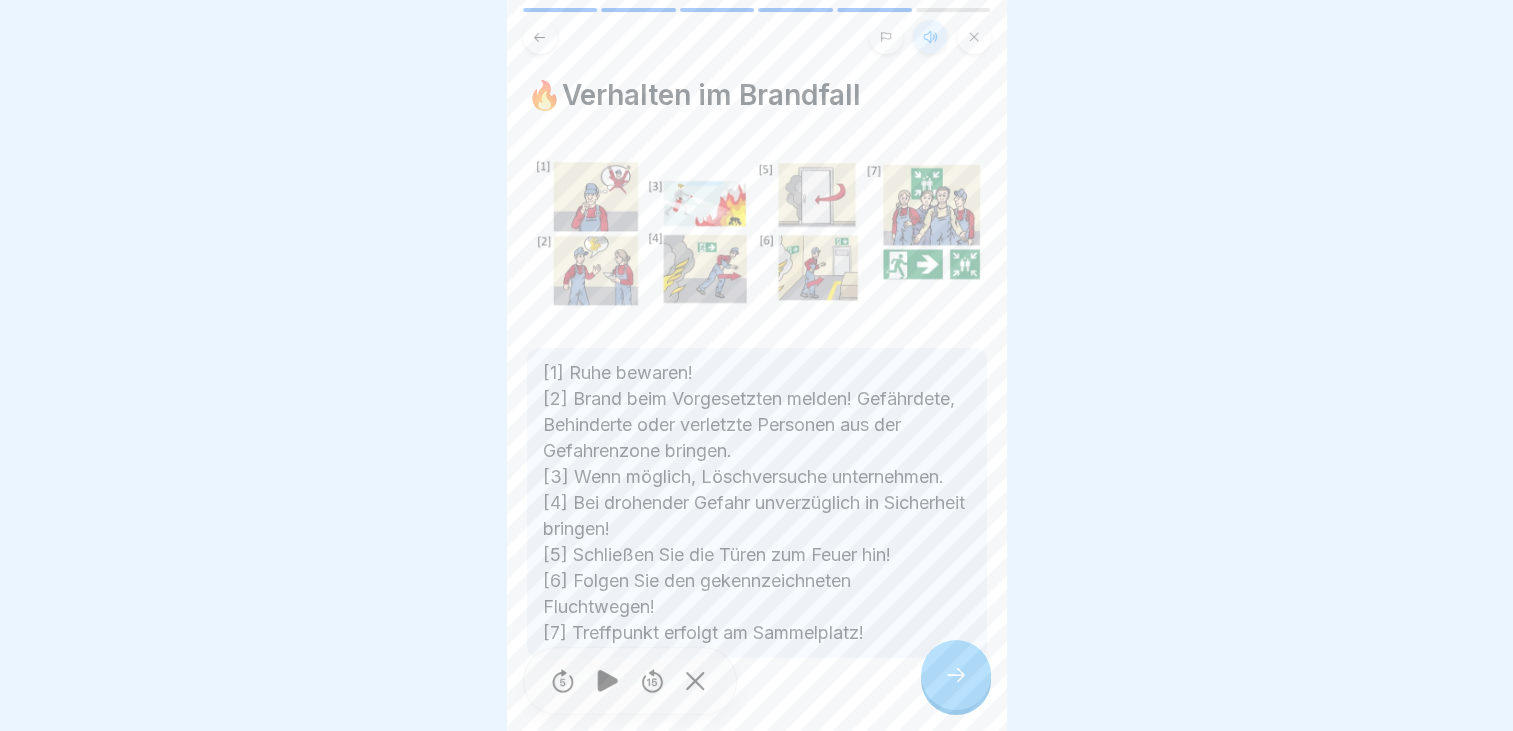 click 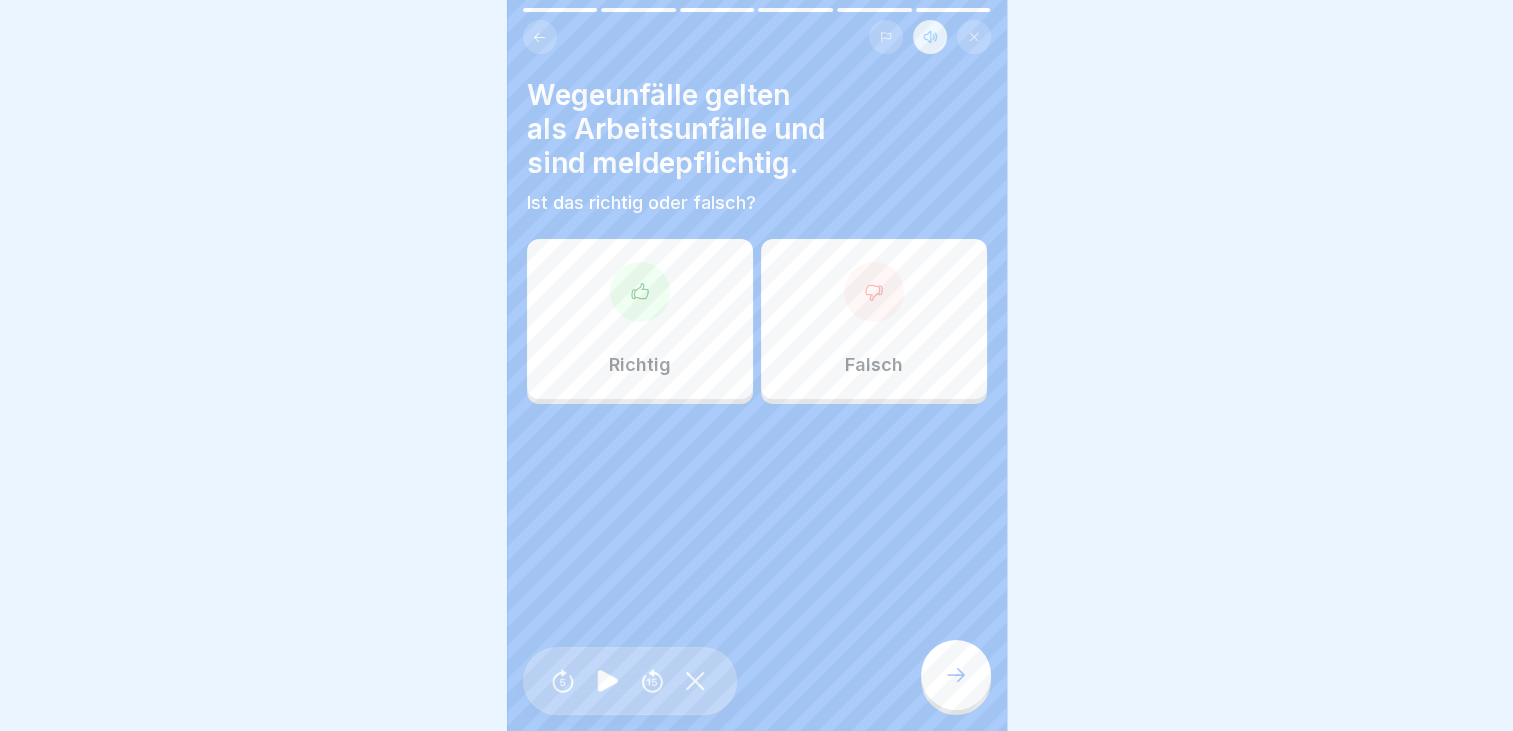 click at bounding box center (640, 292) 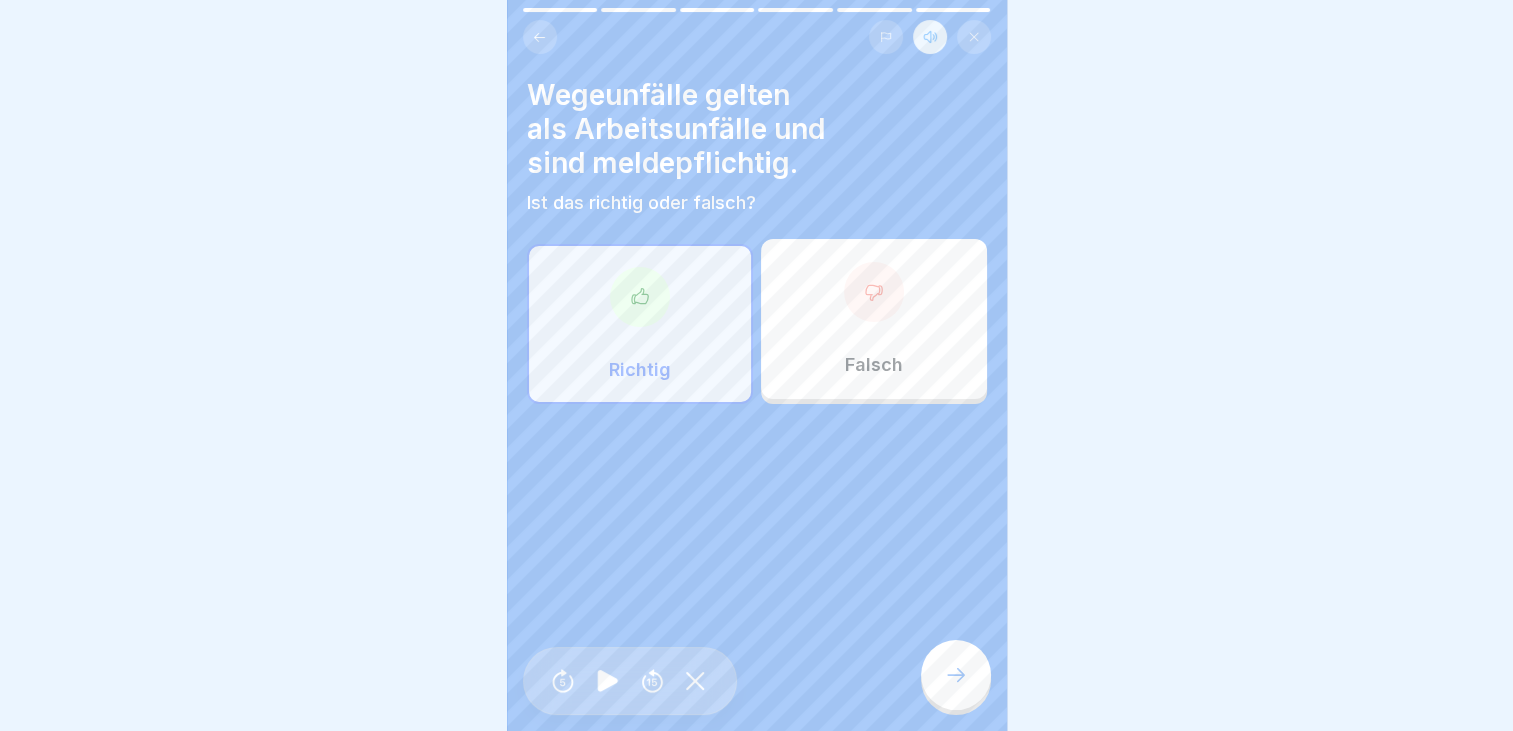 click 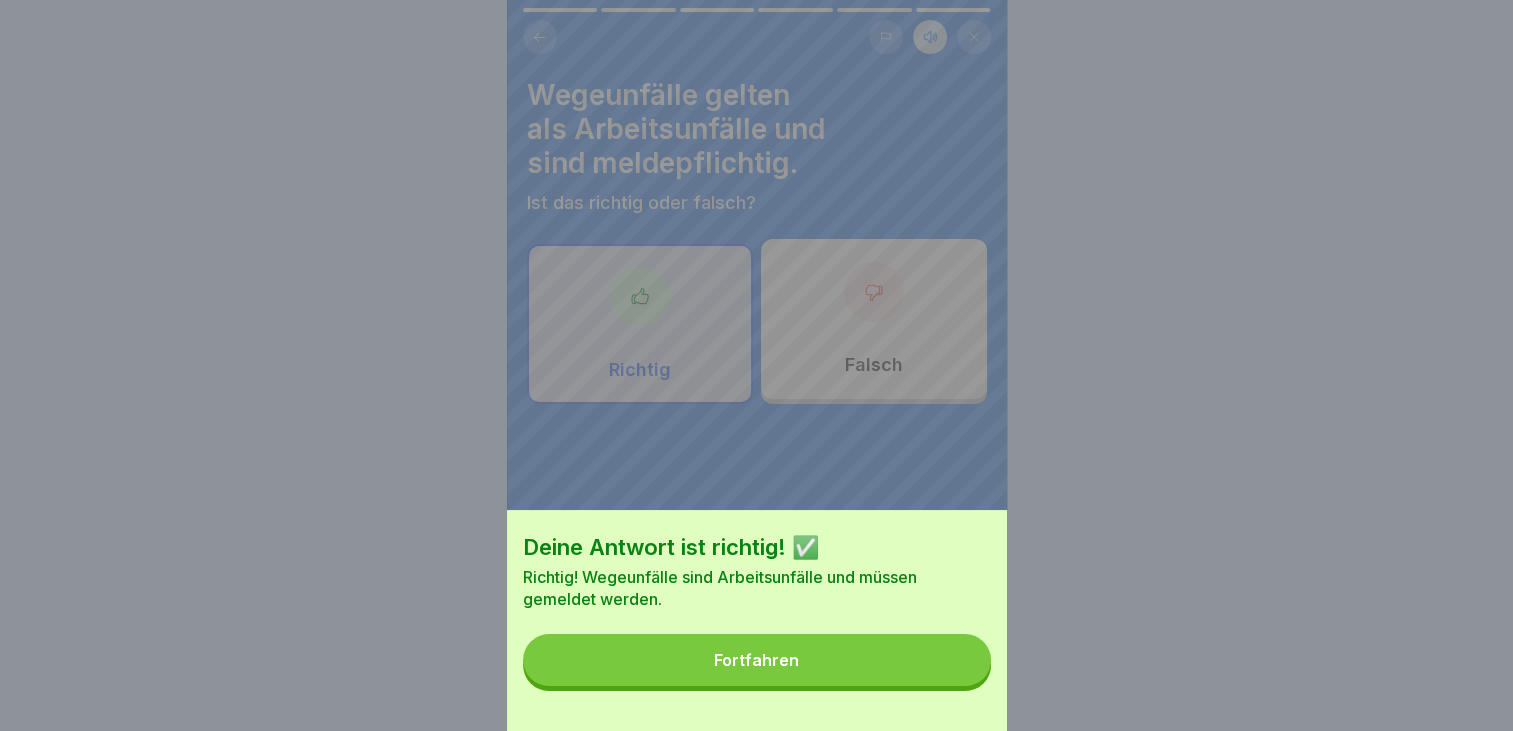 click on "Fortfahren" at bounding box center (756, 660) 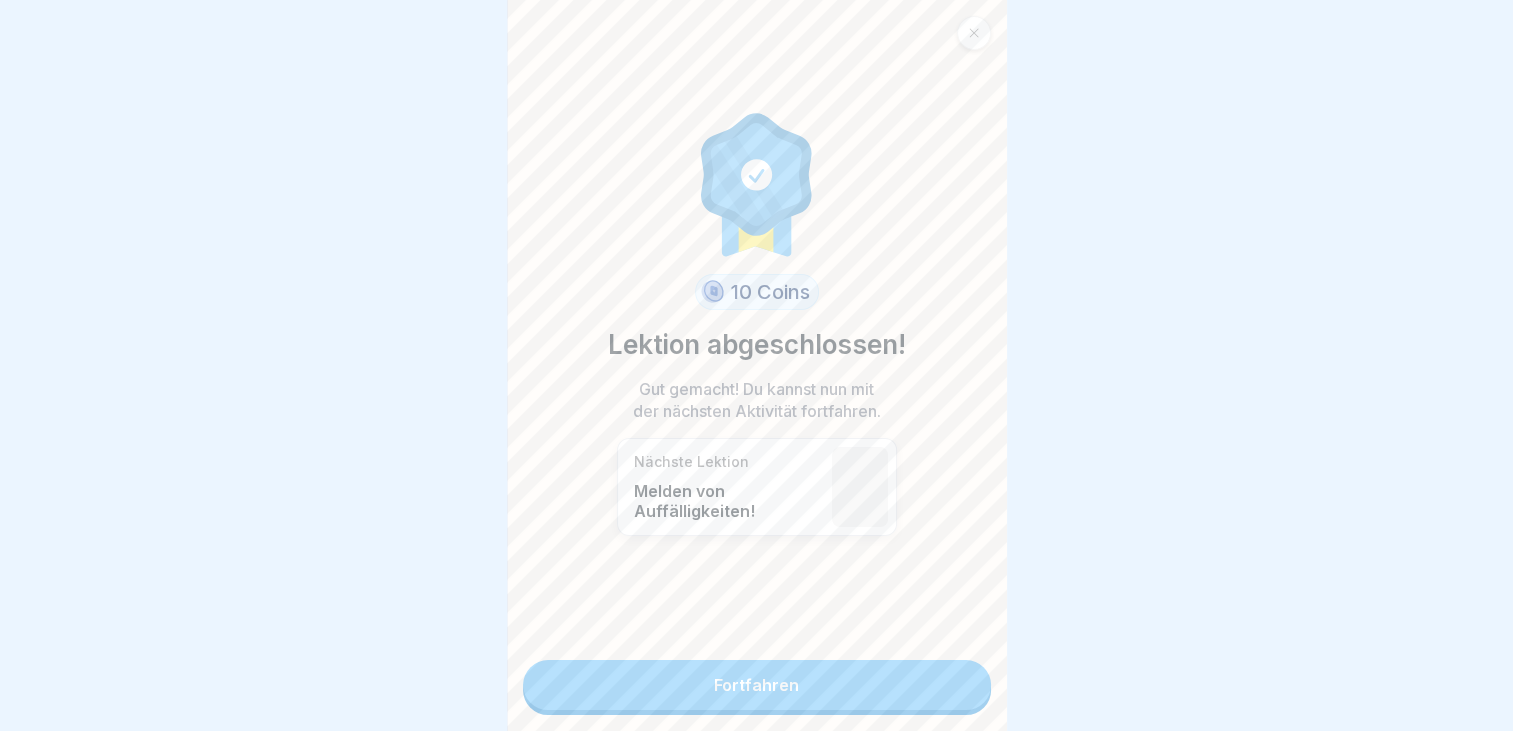 click on "Fortfahren" at bounding box center (757, 685) 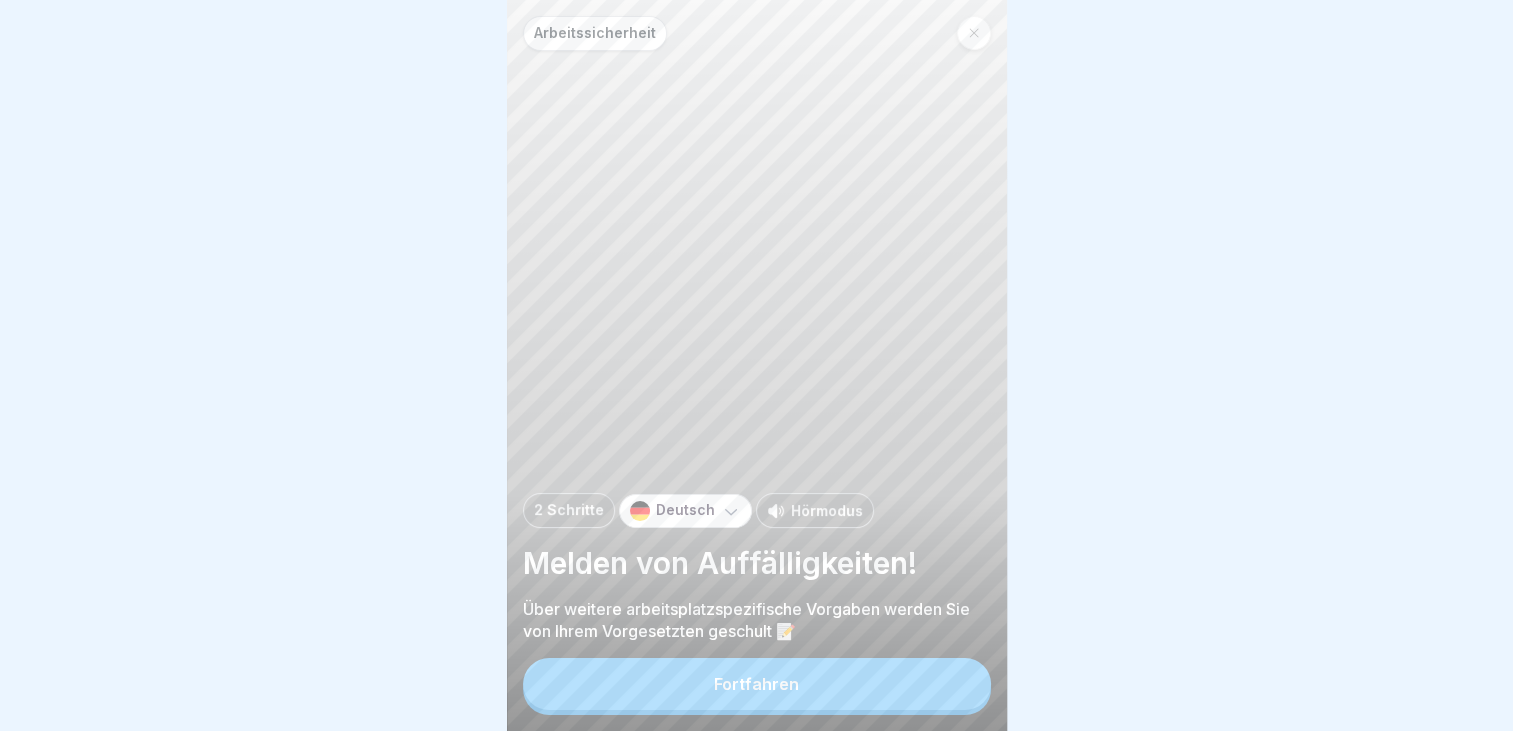 click on "Fortfahren" at bounding box center (756, 684) 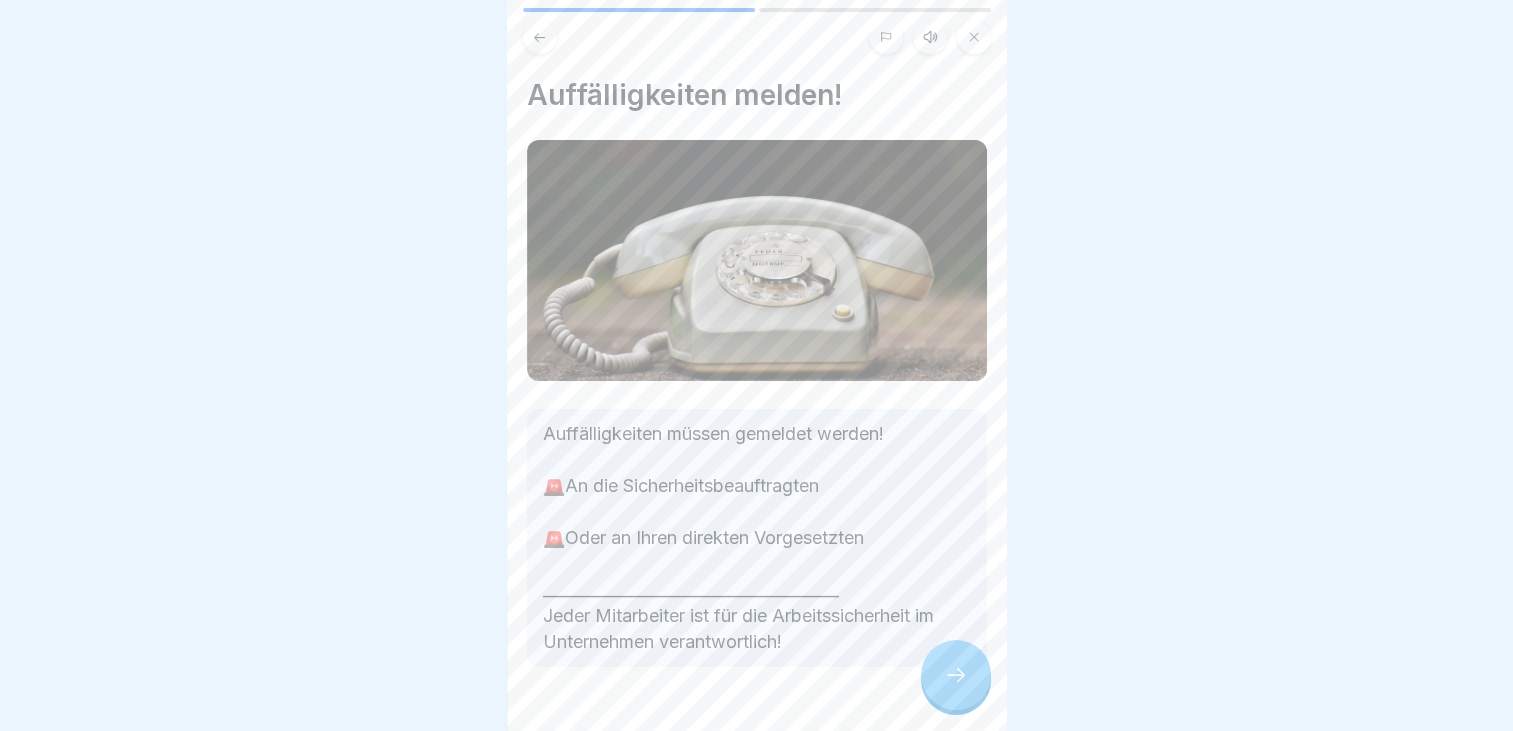 click 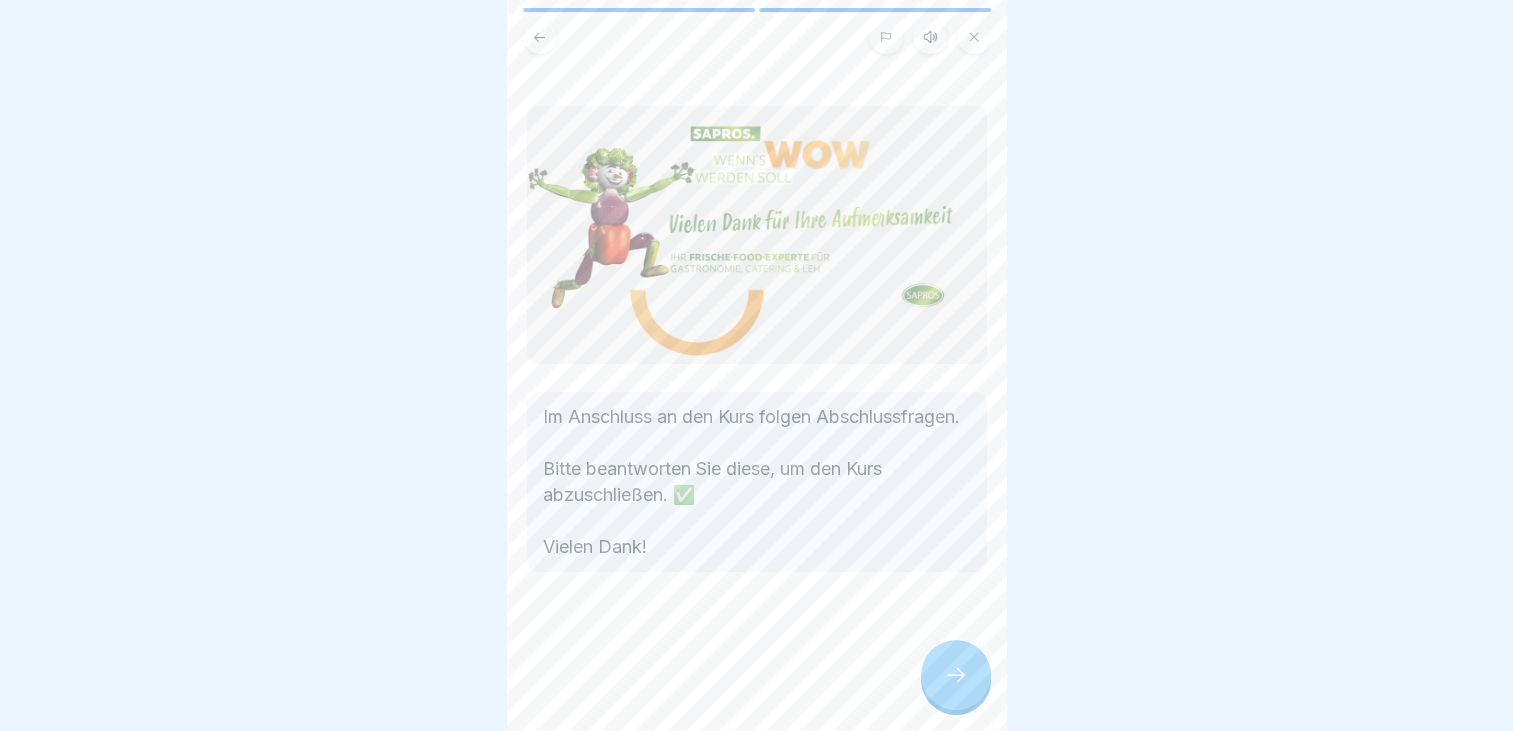 click 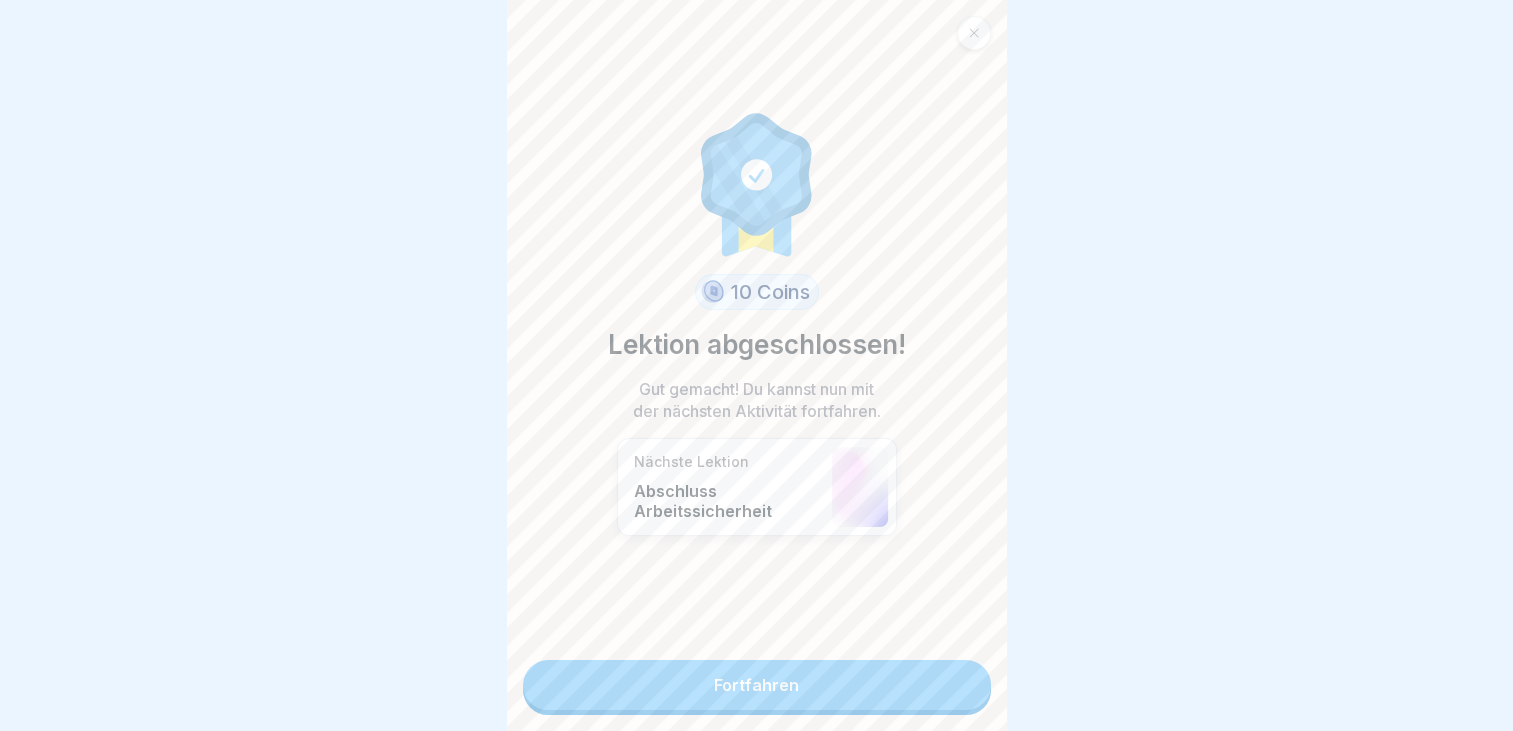 click on "Fortfahren" at bounding box center (757, 685) 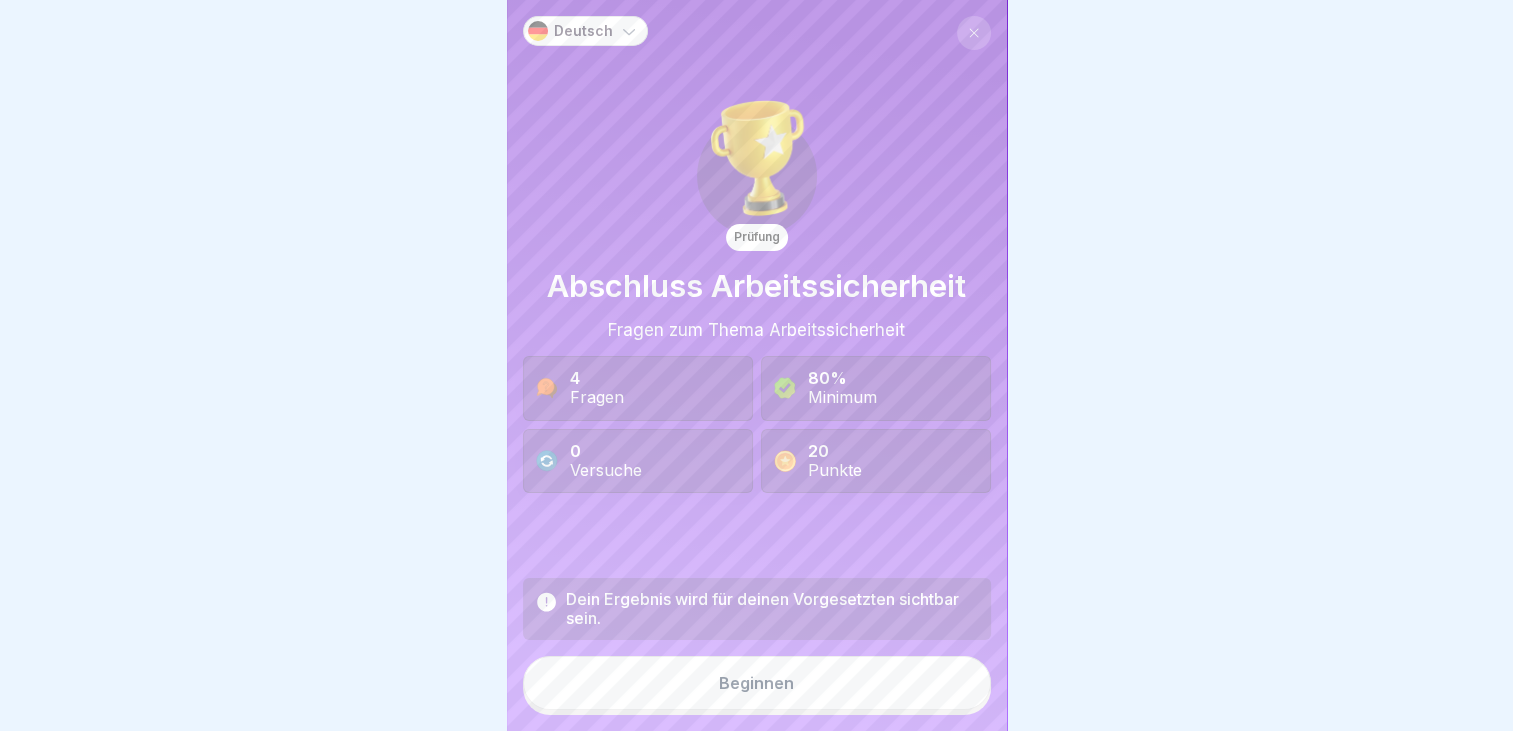click on "Beginnen" at bounding box center [756, 683] 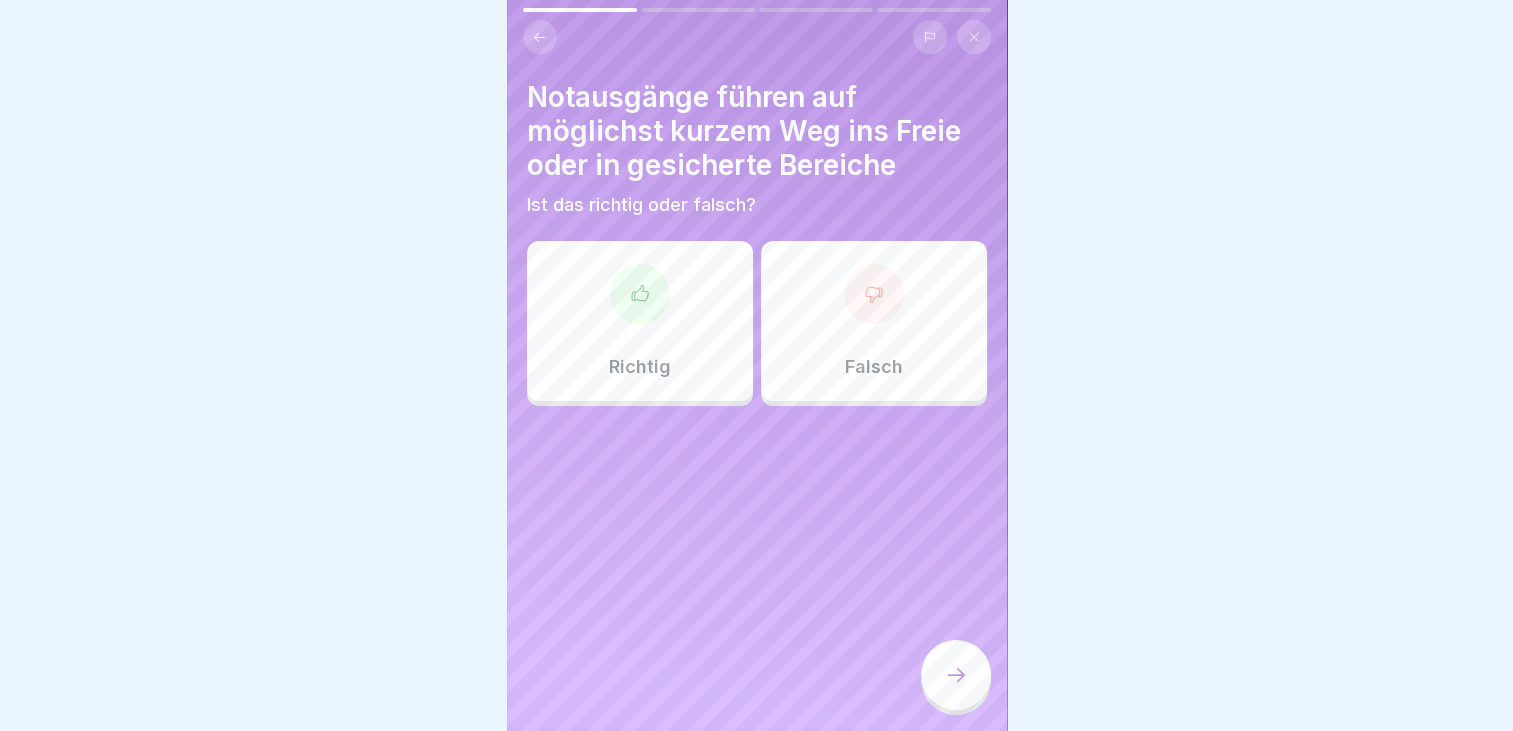 click 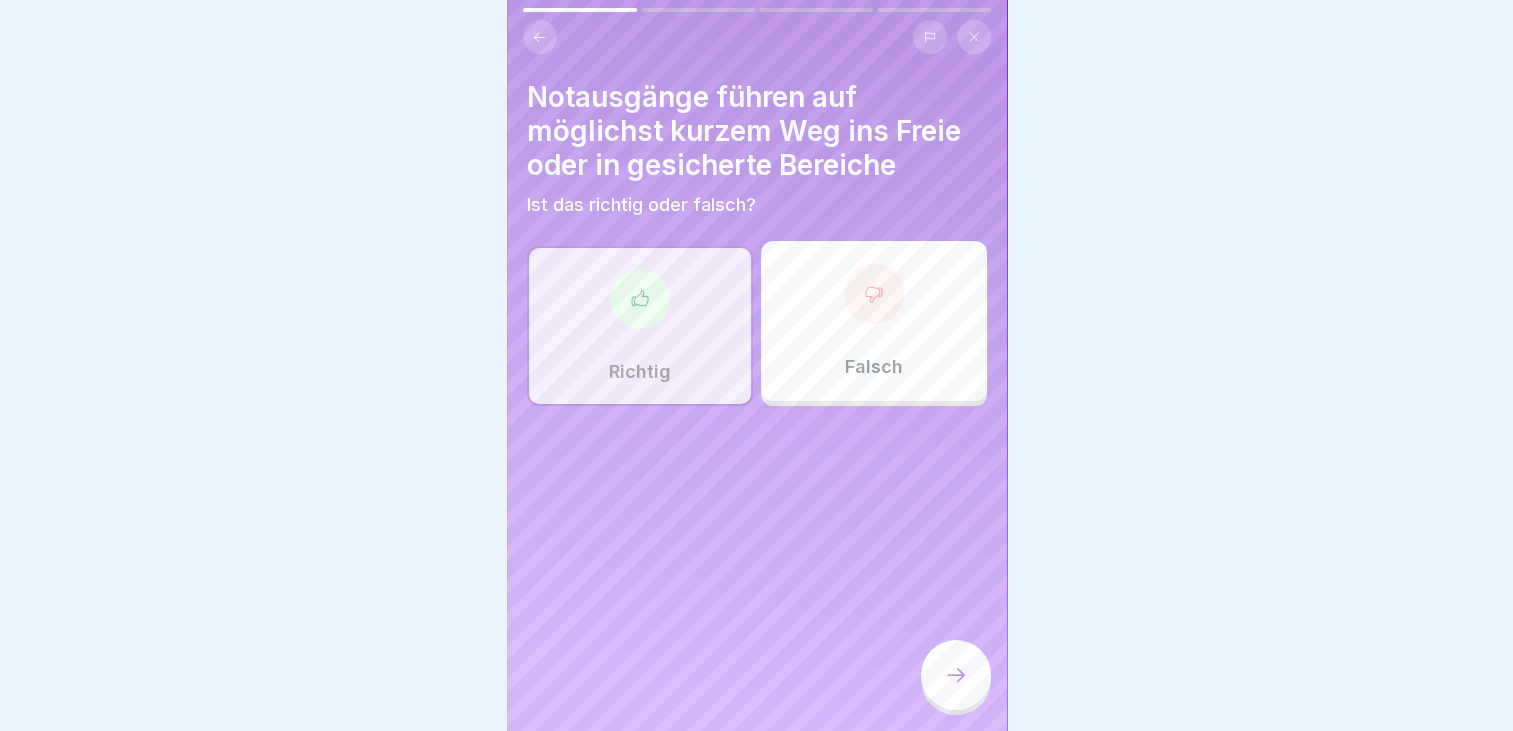 click 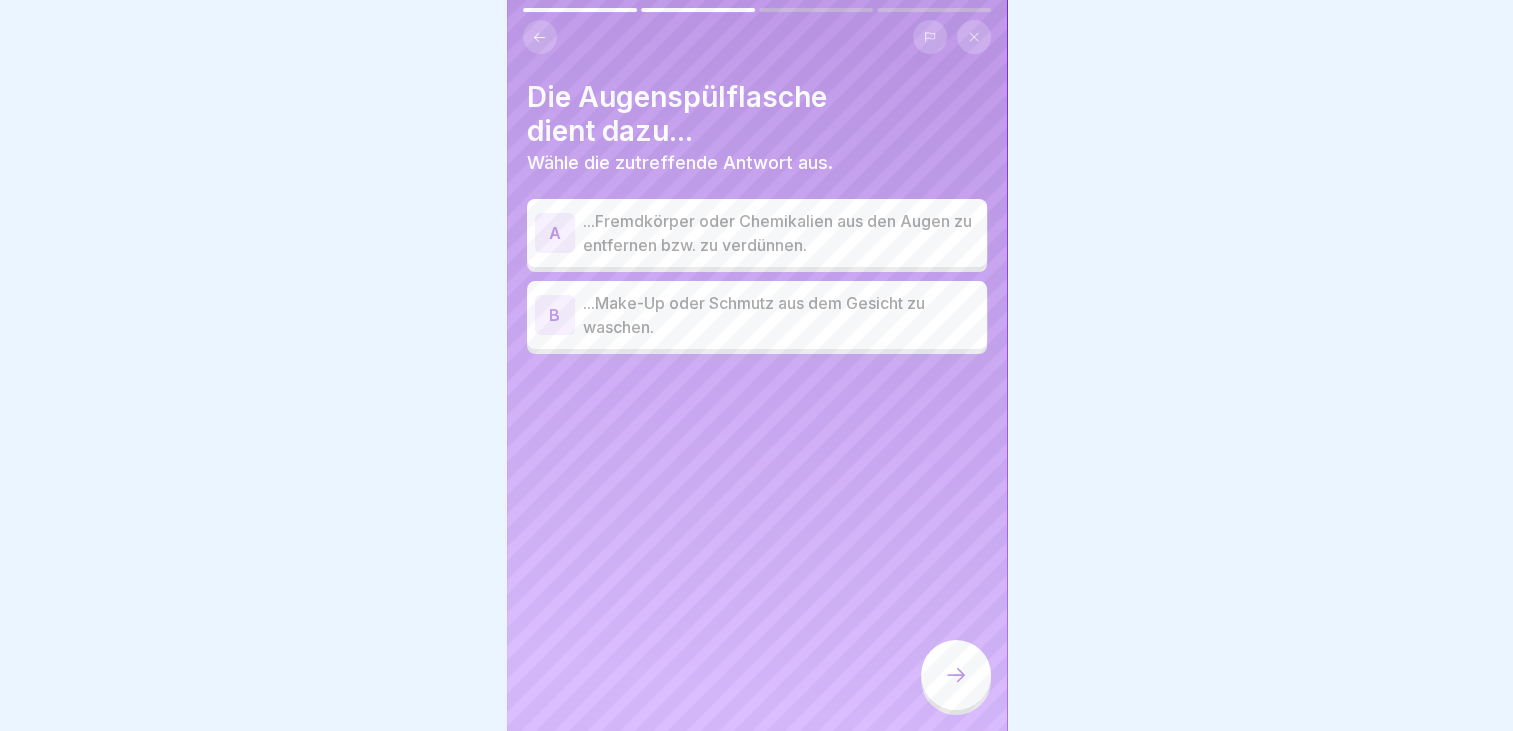click on "A" at bounding box center (555, 233) 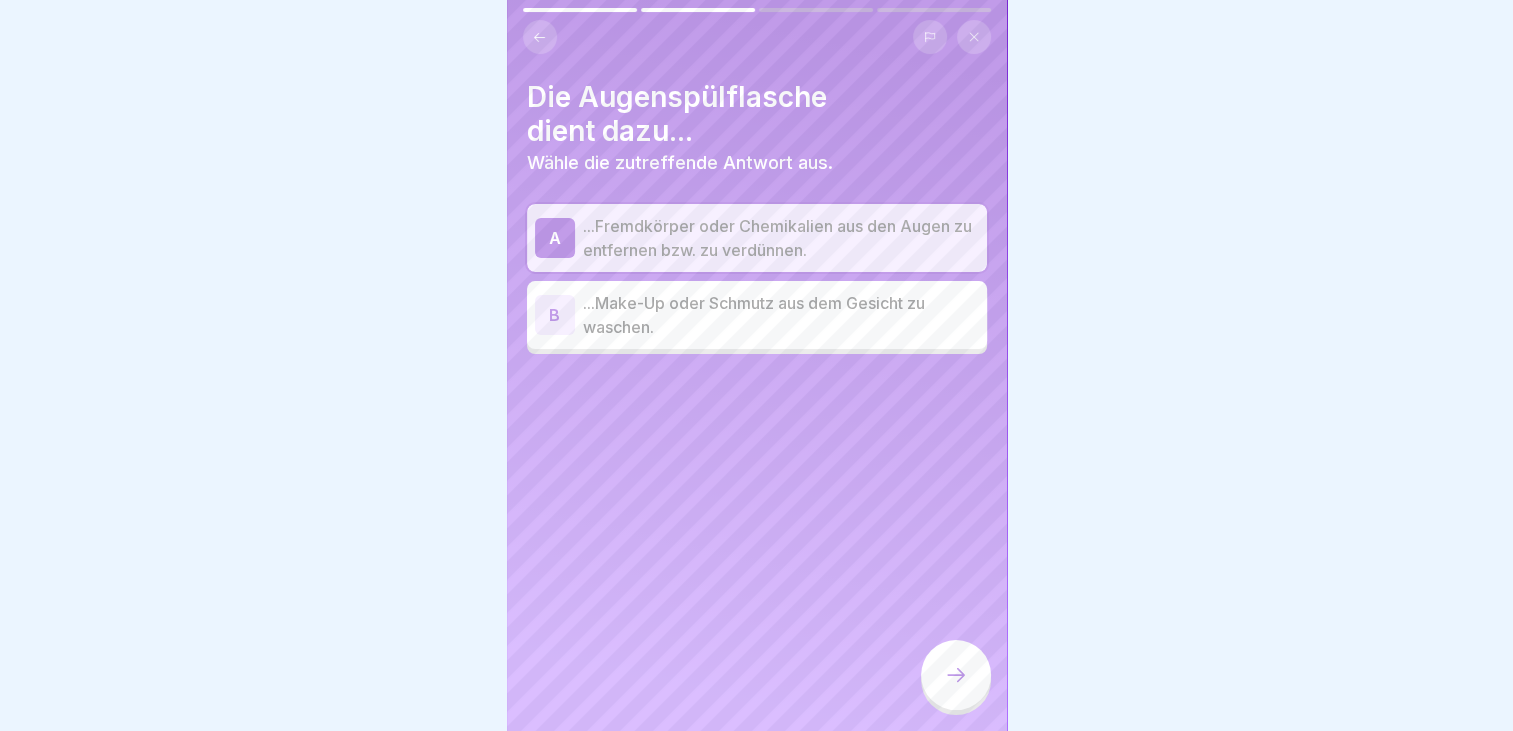 click 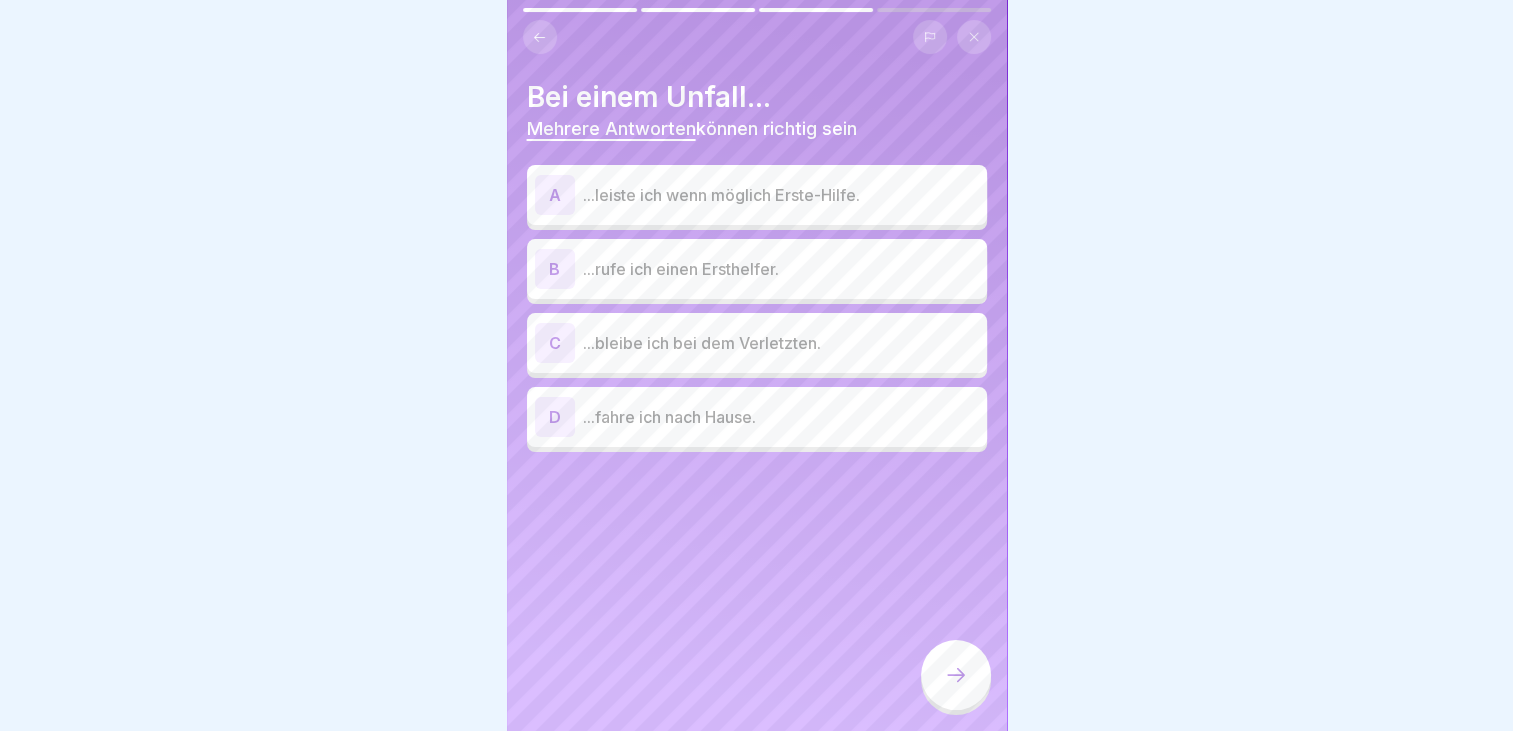 click on "A" at bounding box center [555, 195] 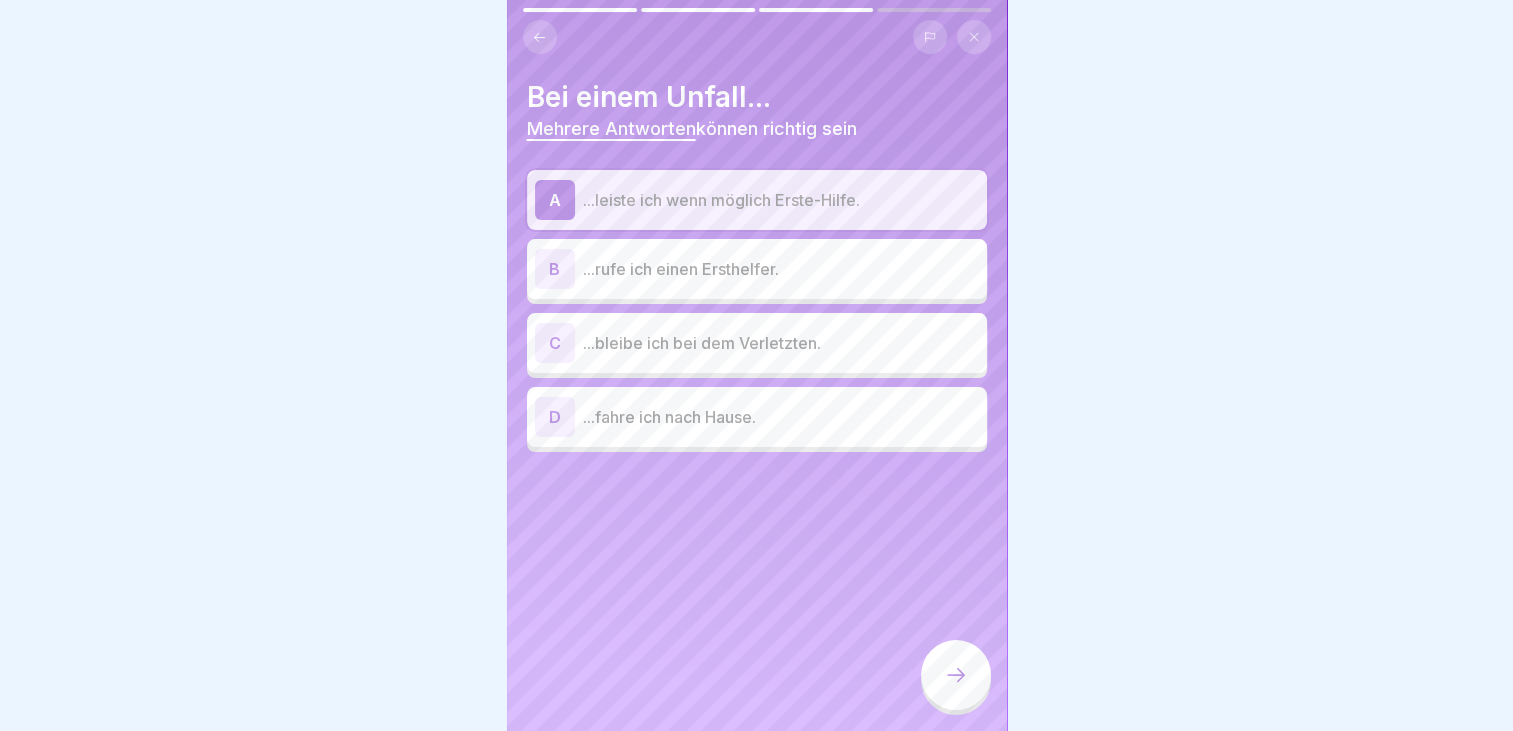 click on "B" at bounding box center (555, 269) 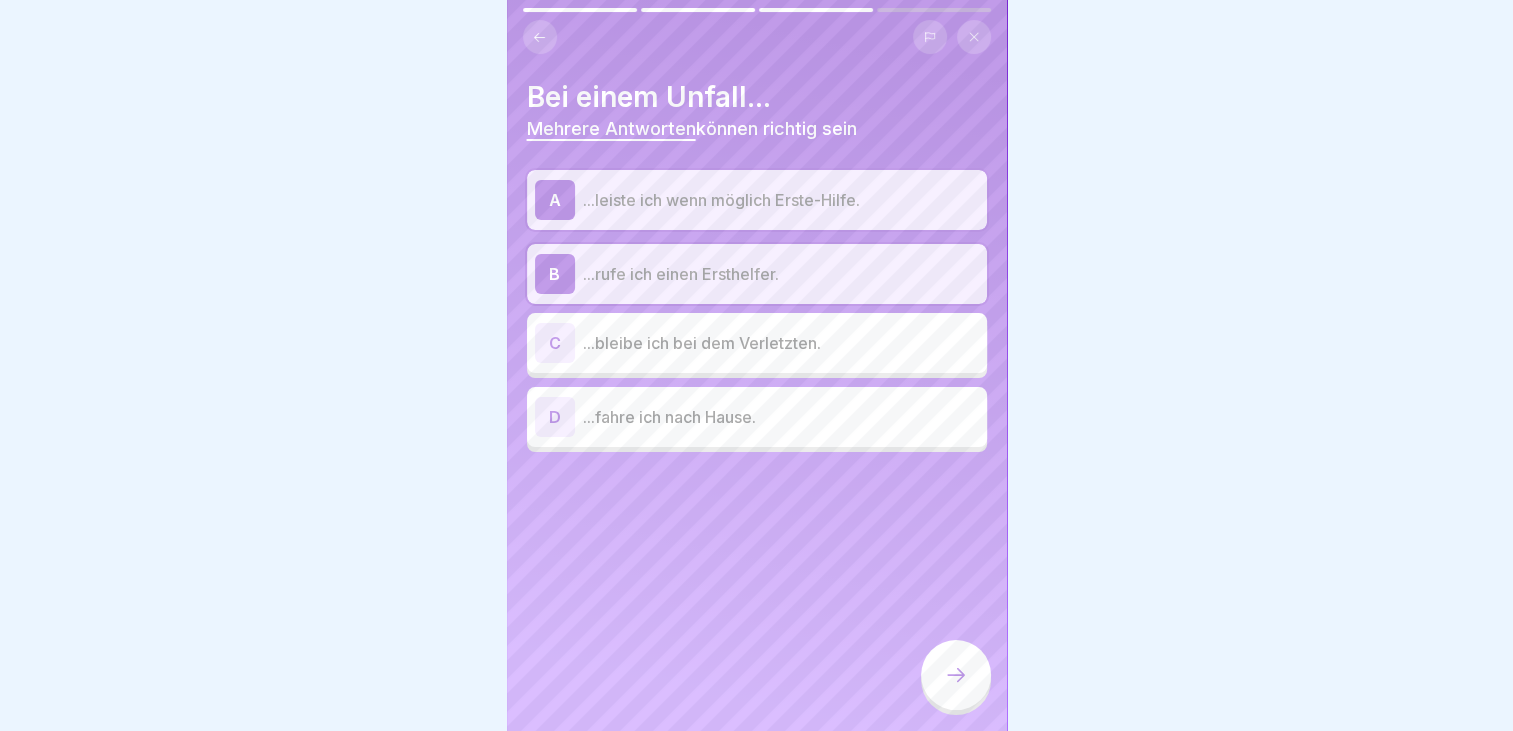 click on "C" at bounding box center [555, 343] 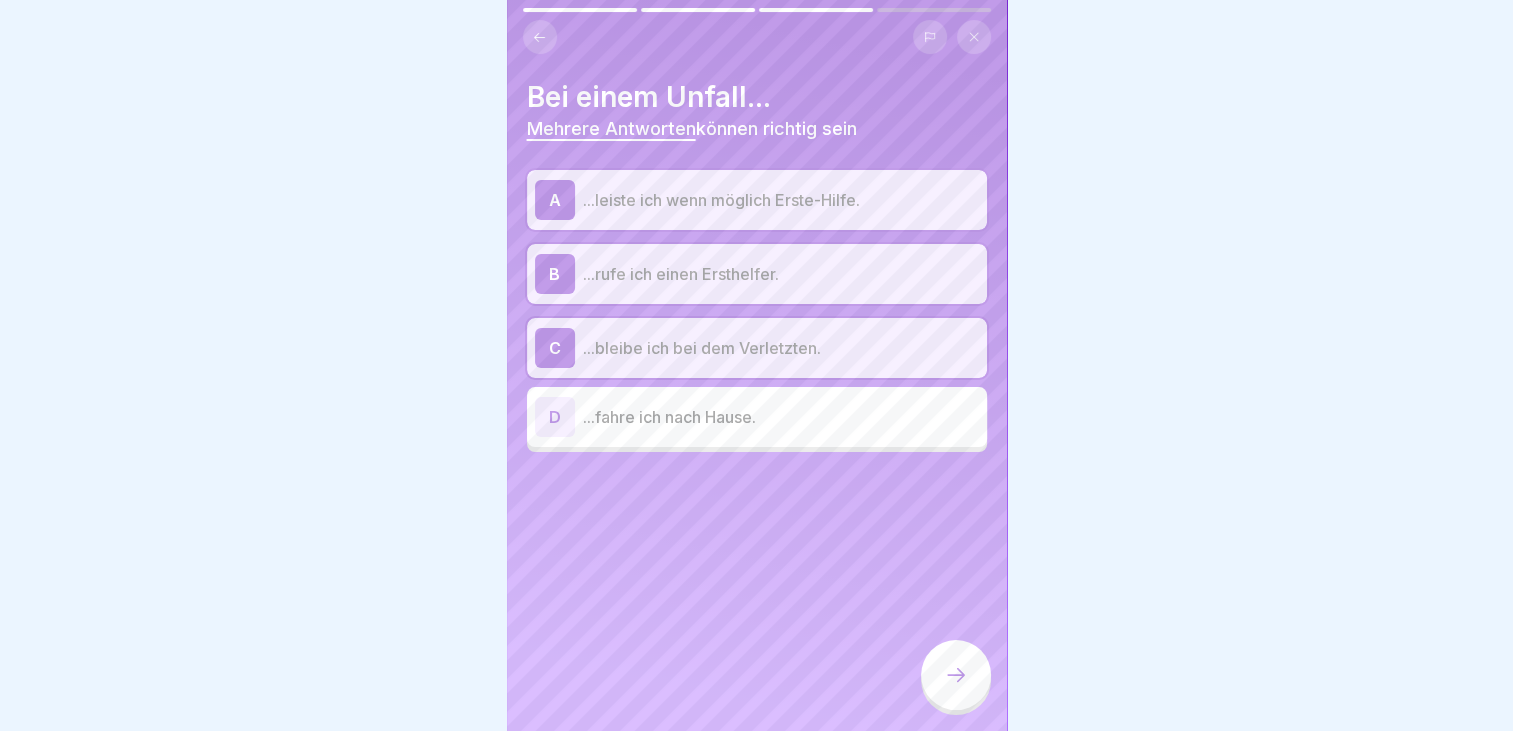 click 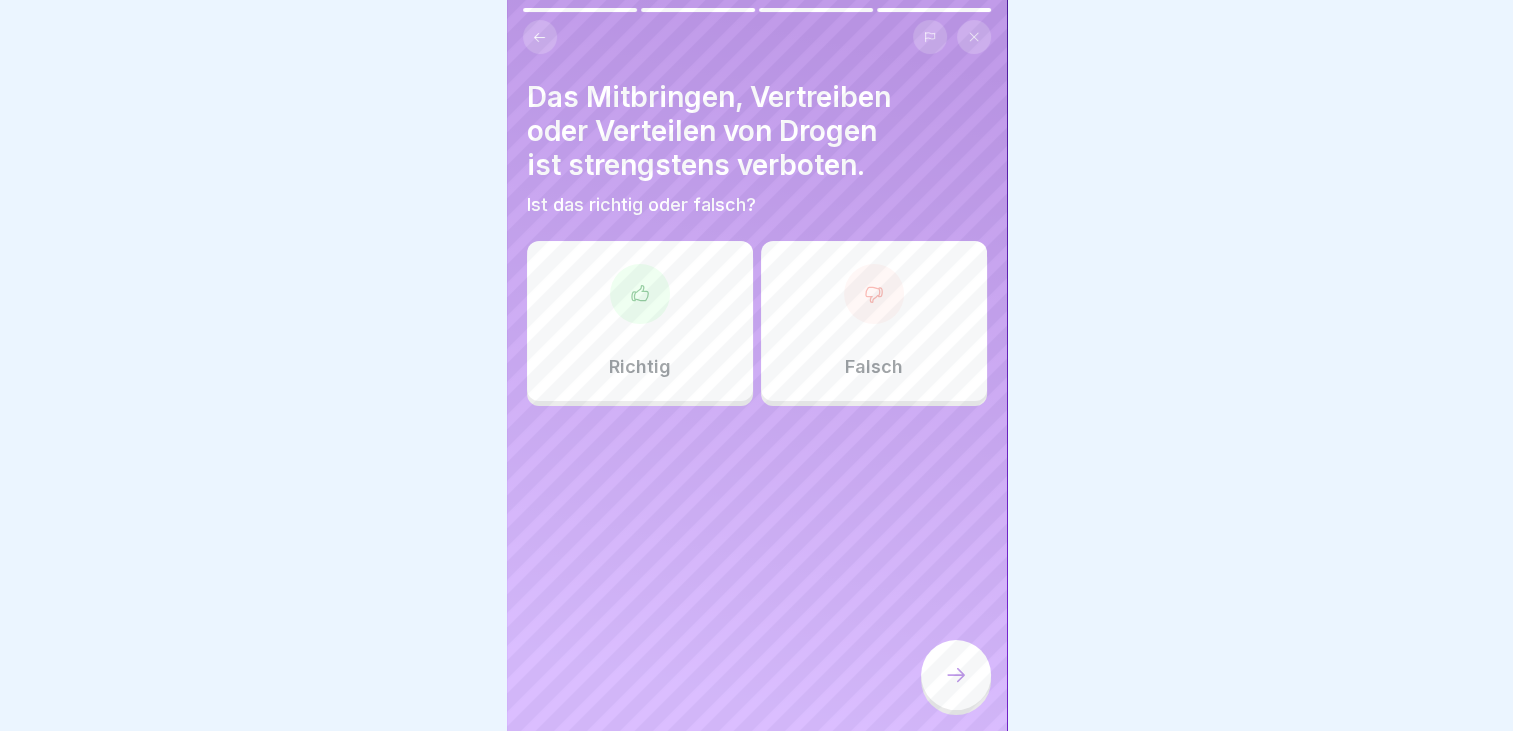 click 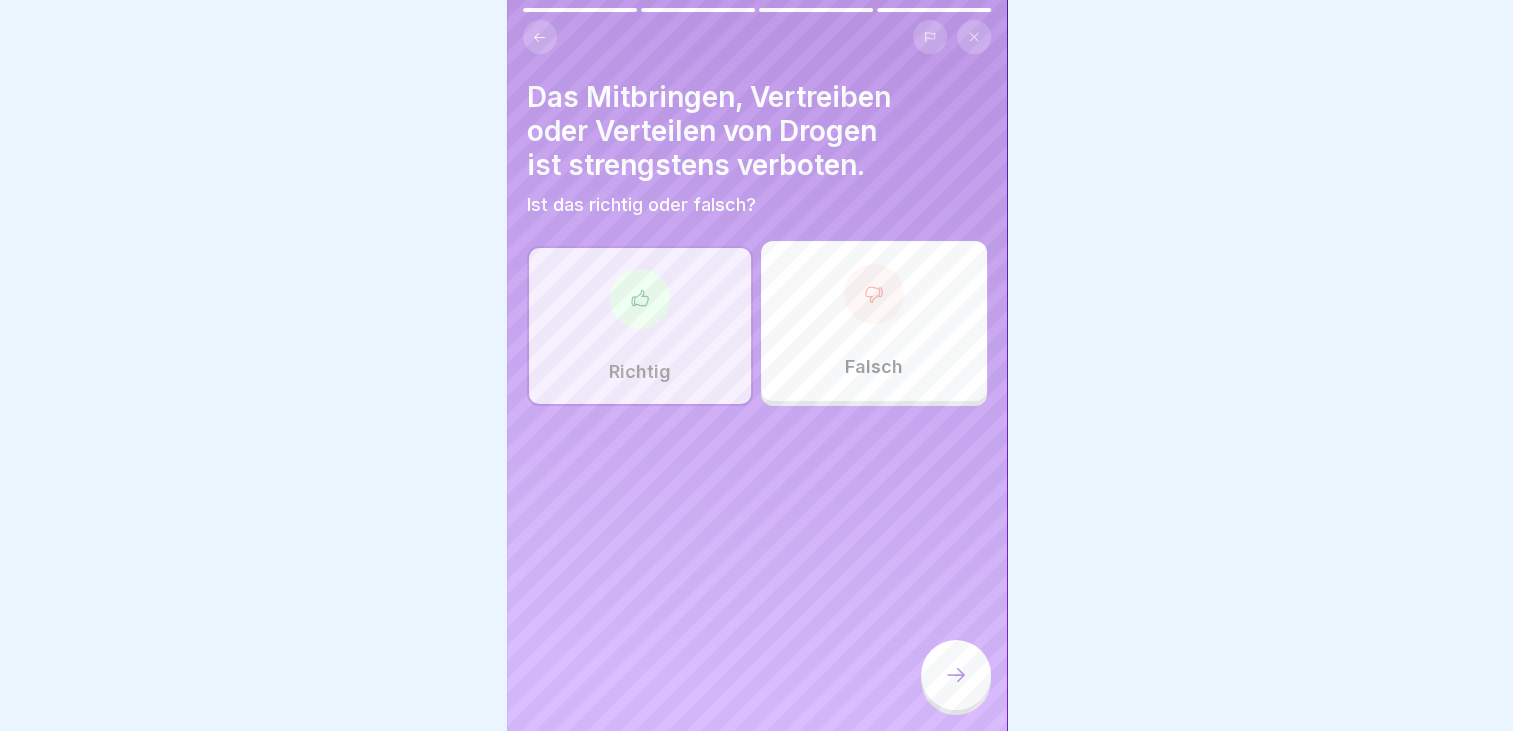 click 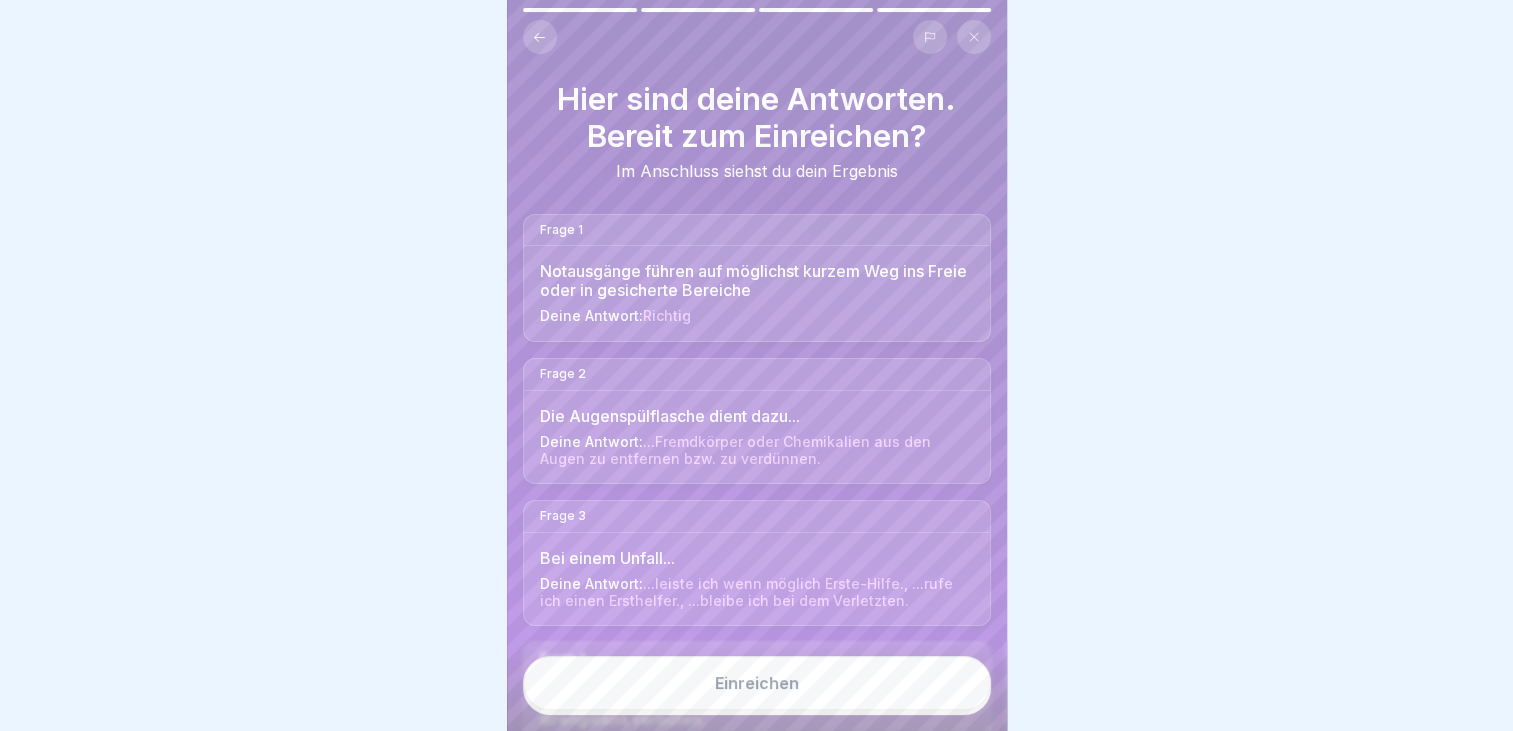 click on "Einreichen" at bounding box center (757, 683) 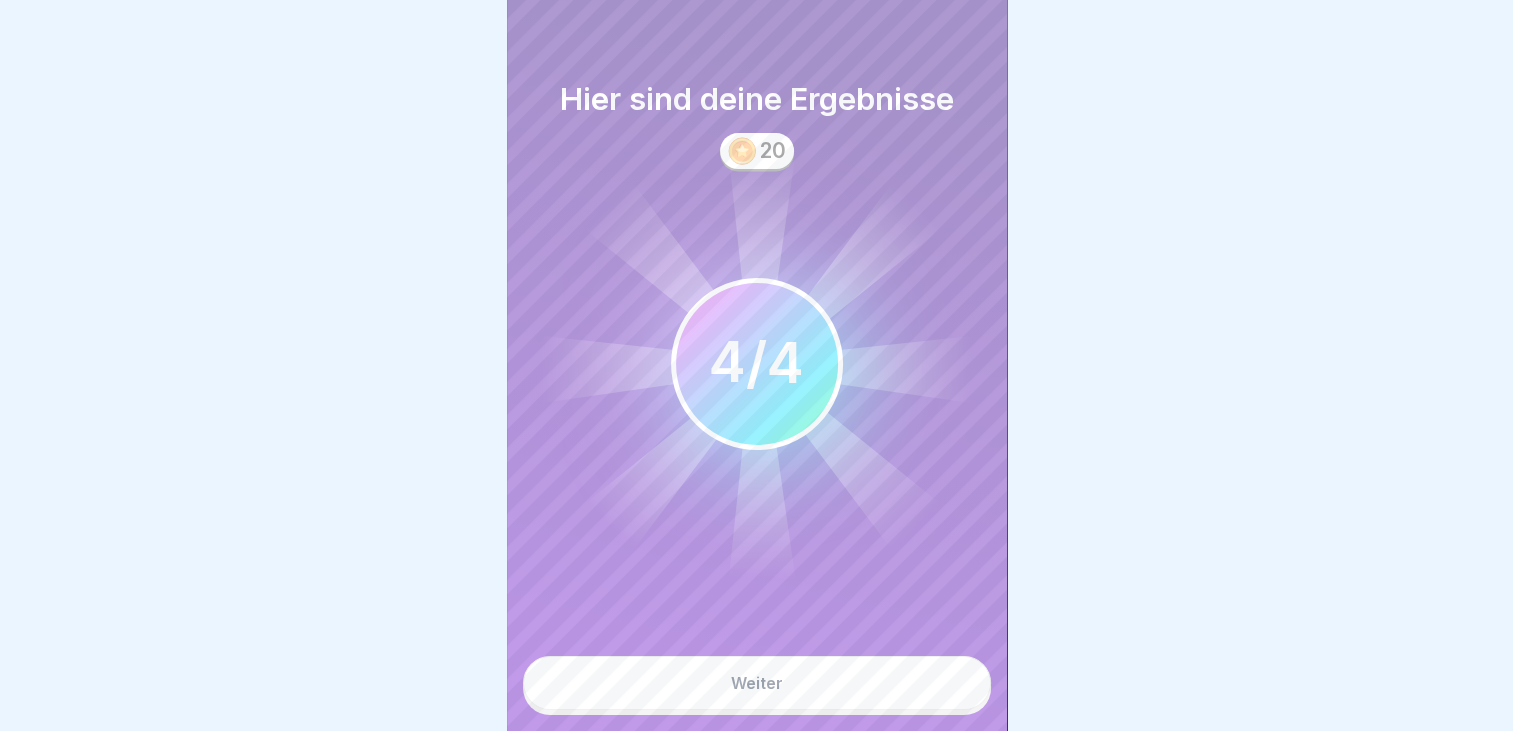 click on "Weiter" at bounding box center [757, 683] 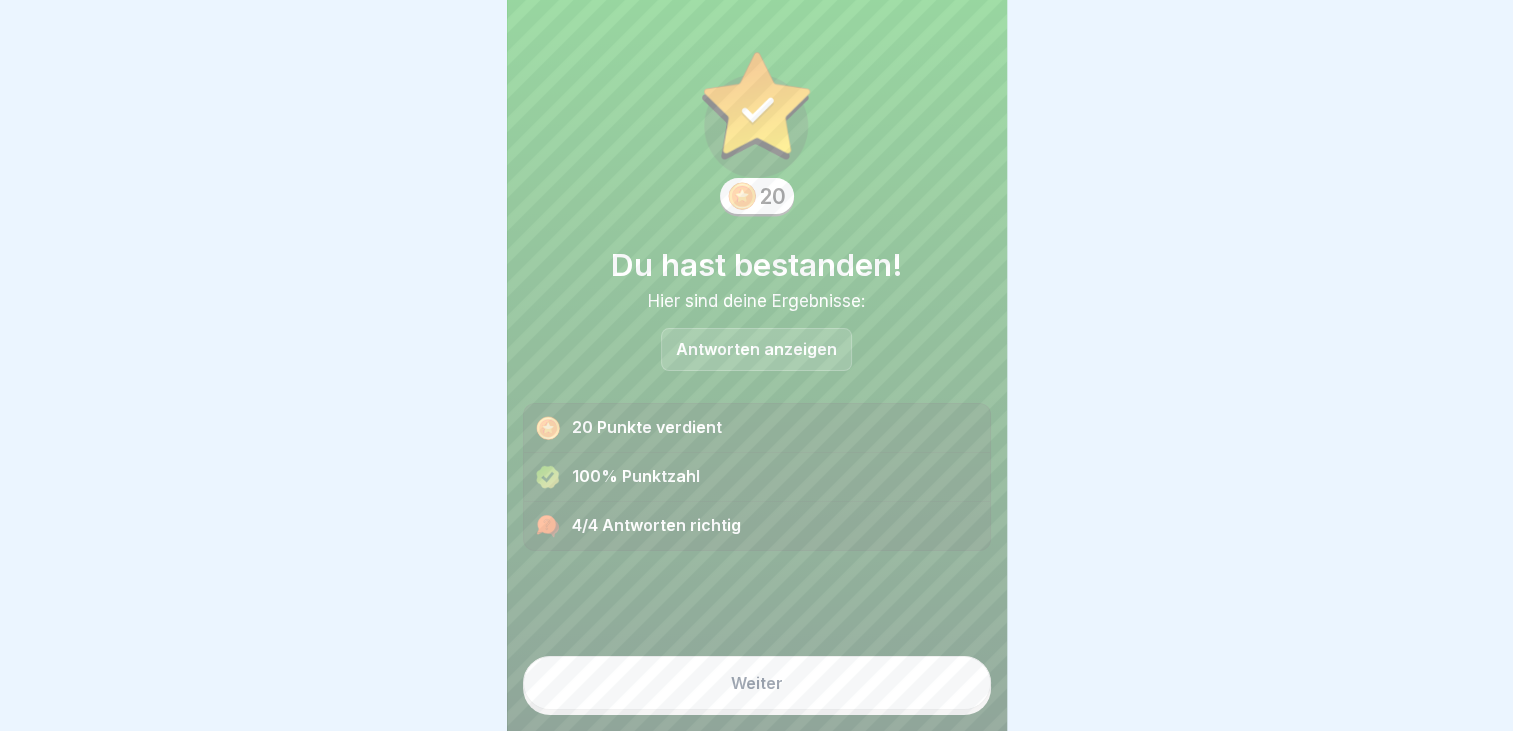 click on "Weiter" at bounding box center (757, 683) 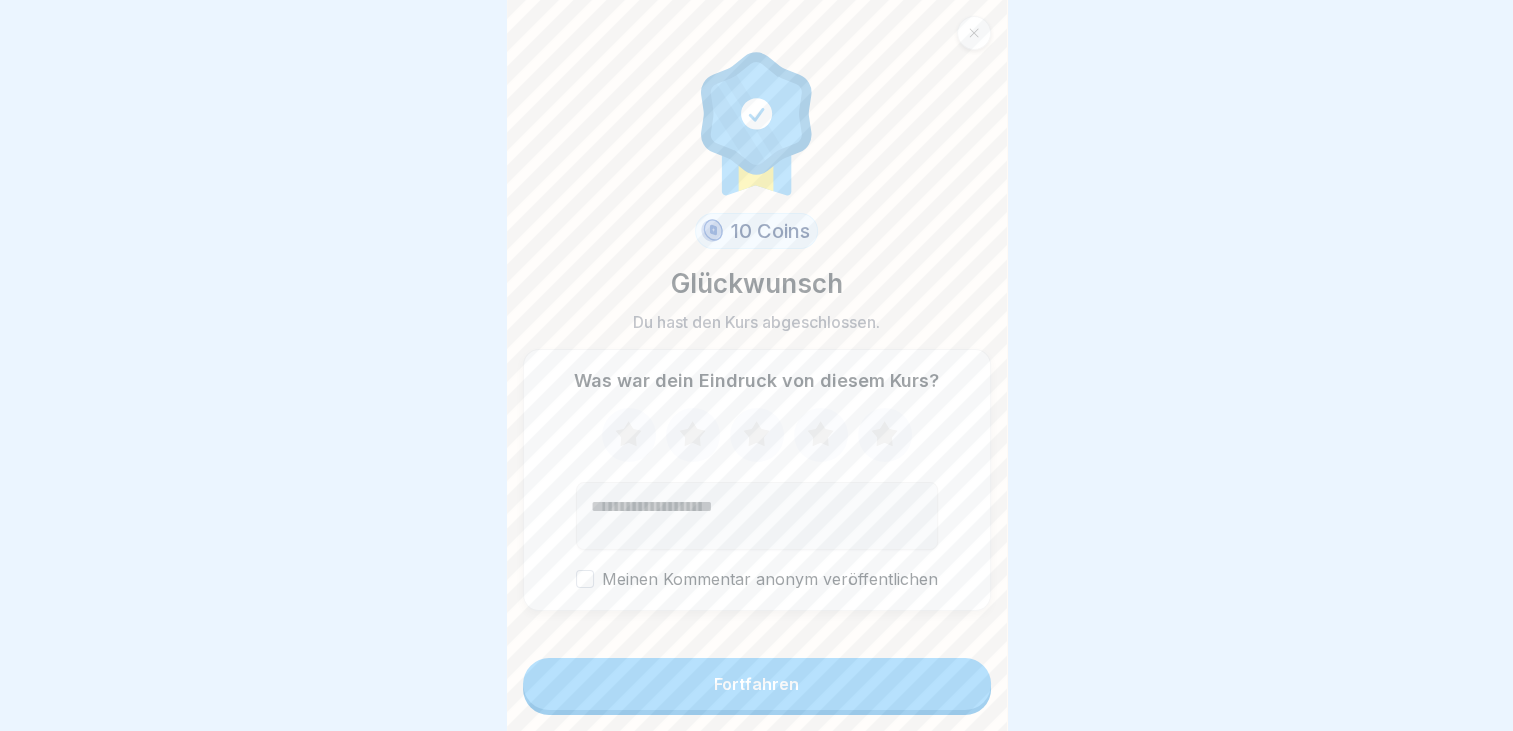 click on "Fortfahren" at bounding box center (756, 684) 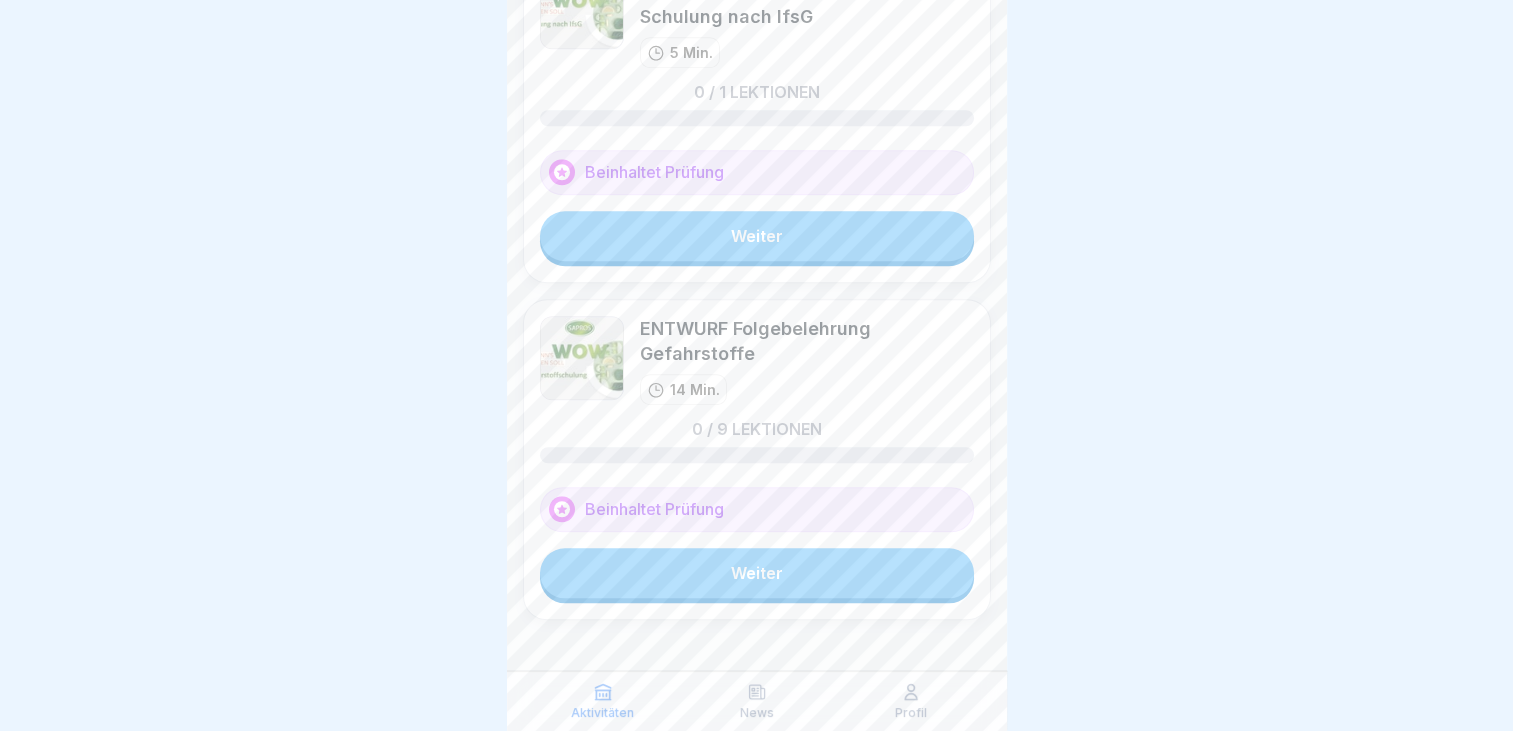 scroll, scrollTop: 1336, scrollLeft: 0, axis: vertical 